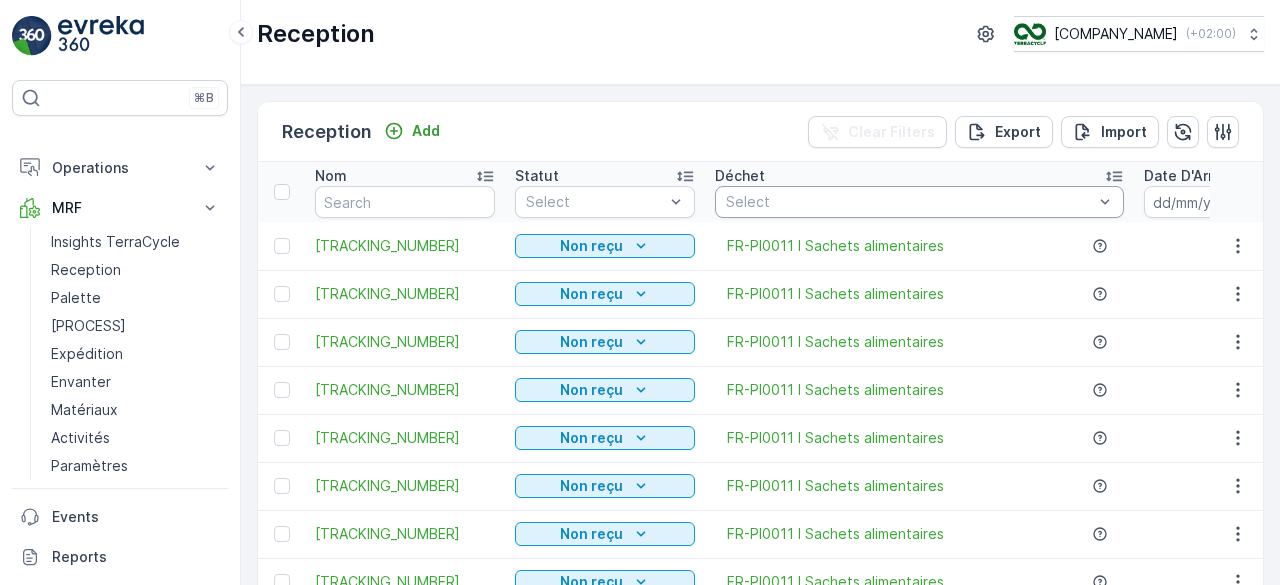 scroll, scrollTop: 0, scrollLeft: 0, axis: both 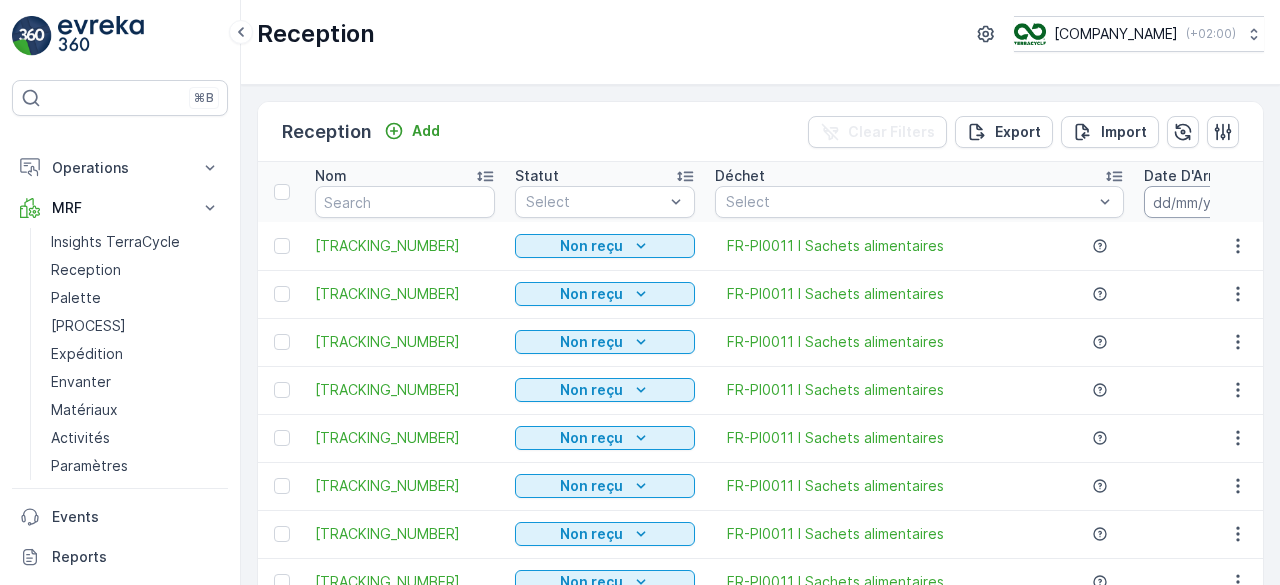 click at bounding box center [1212, 202] 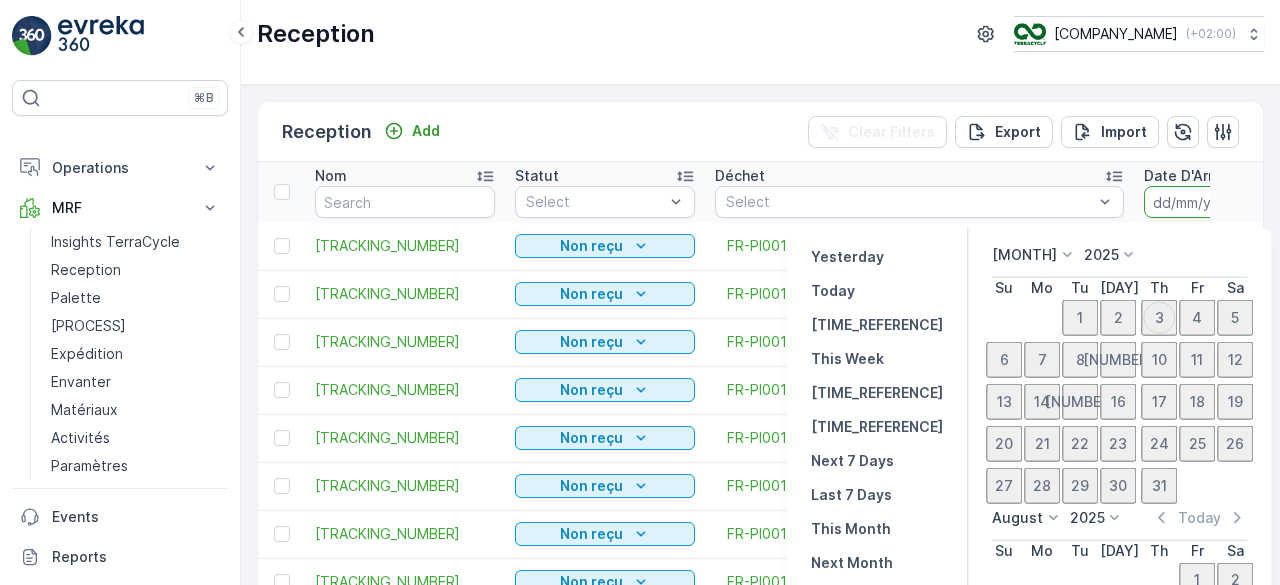 click at bounding box center (1212, 202) 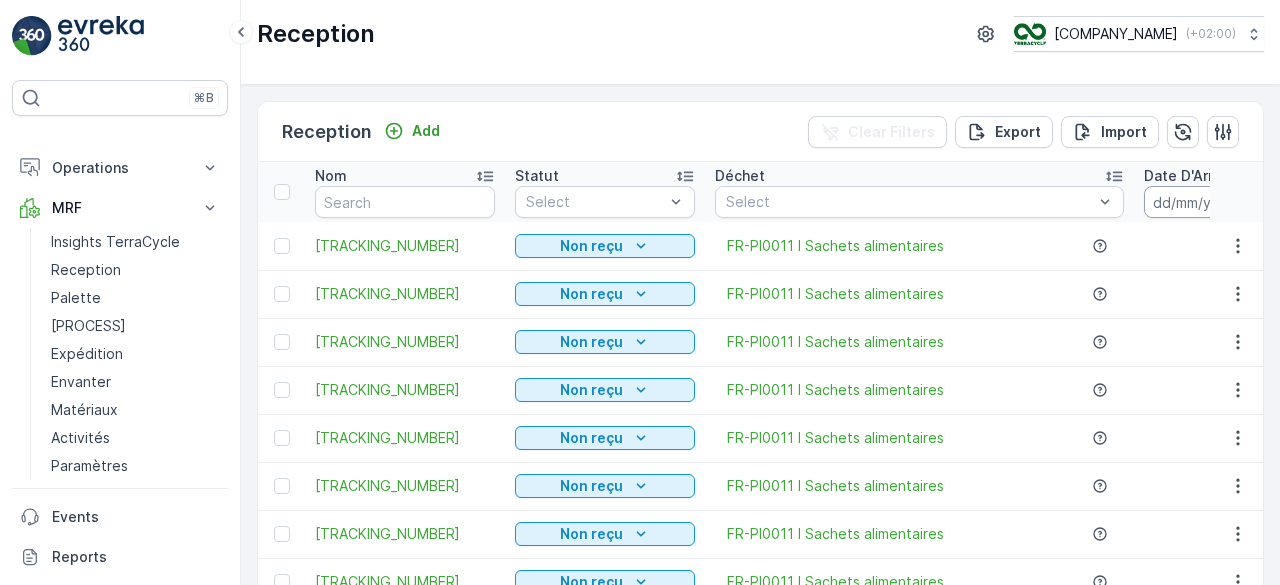 click at bounding box center (1212, 202) 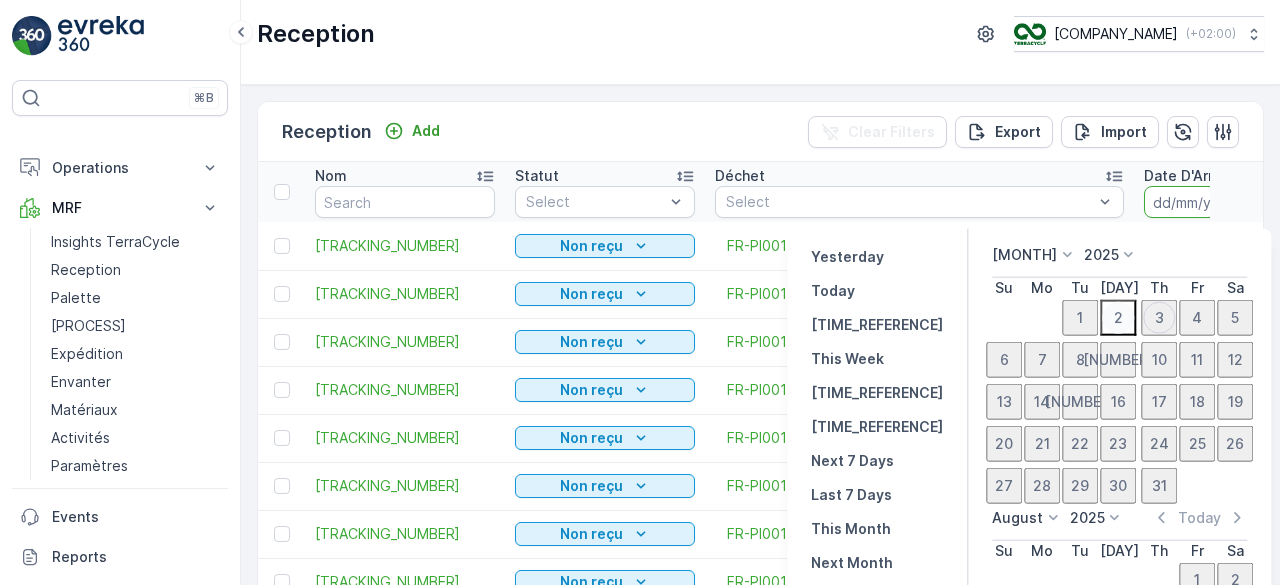 click on "2" at bounding box center (1118, 317) 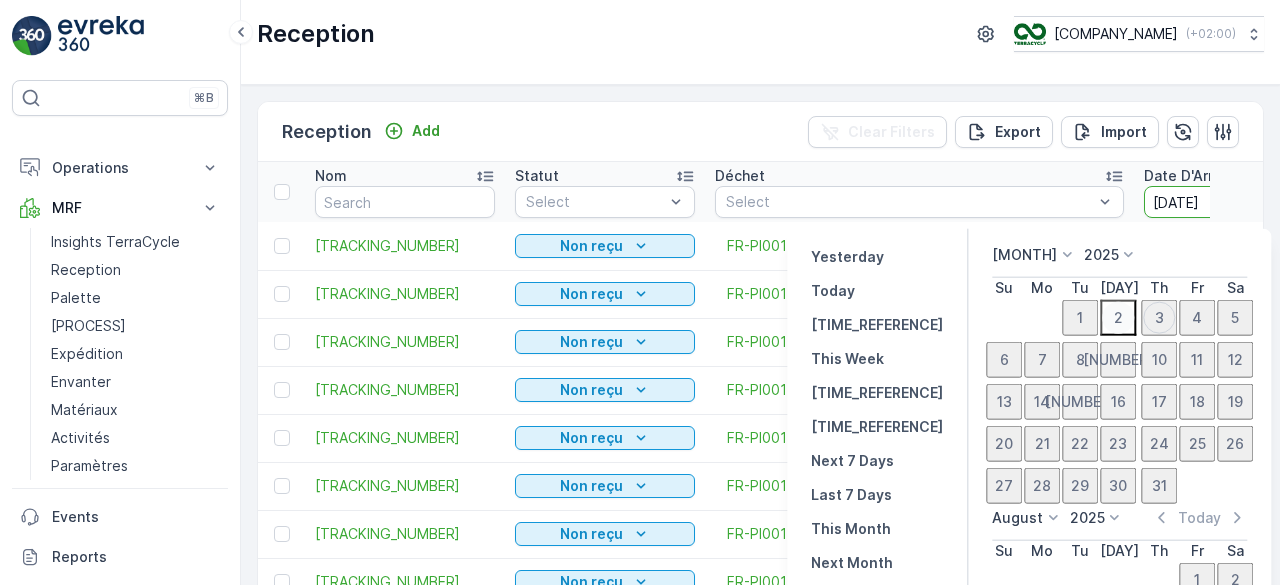 click on "2" at bounding box center (1118, 317) 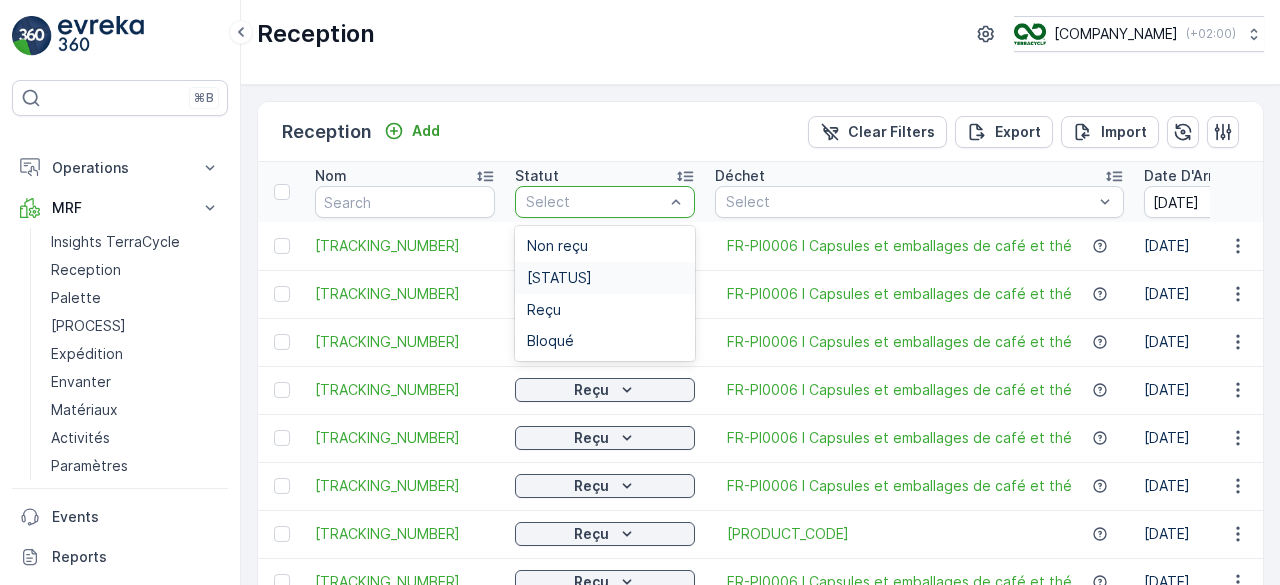 click on "[STATUS]" at bounding box center [605, 278] 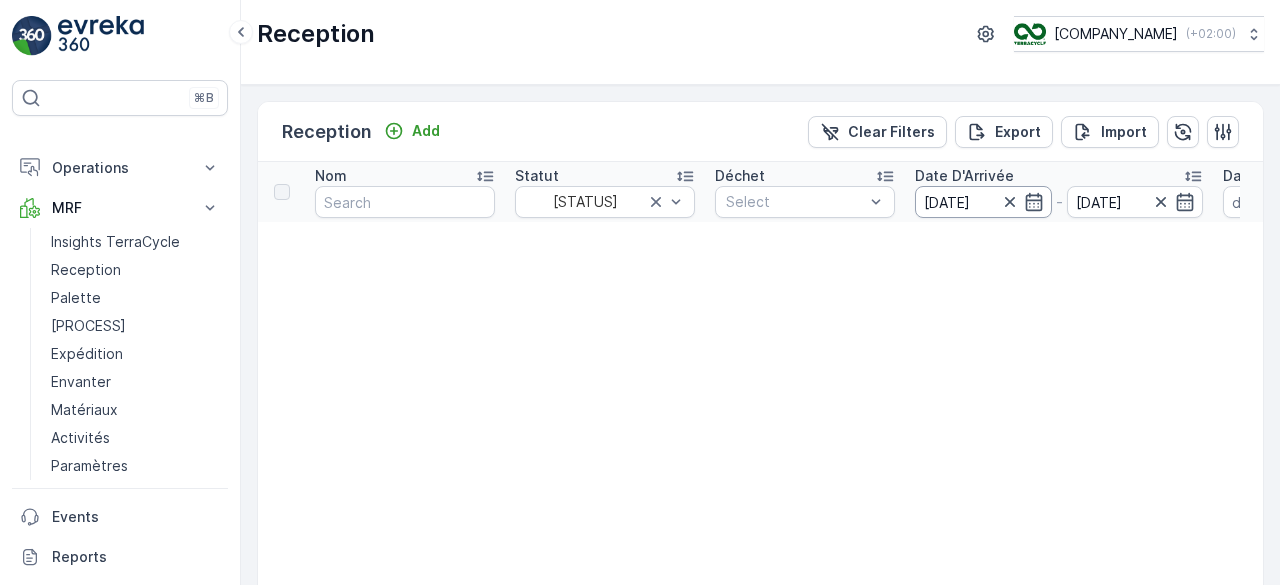 click on "[DATE]" at bounding box center (983, 202) 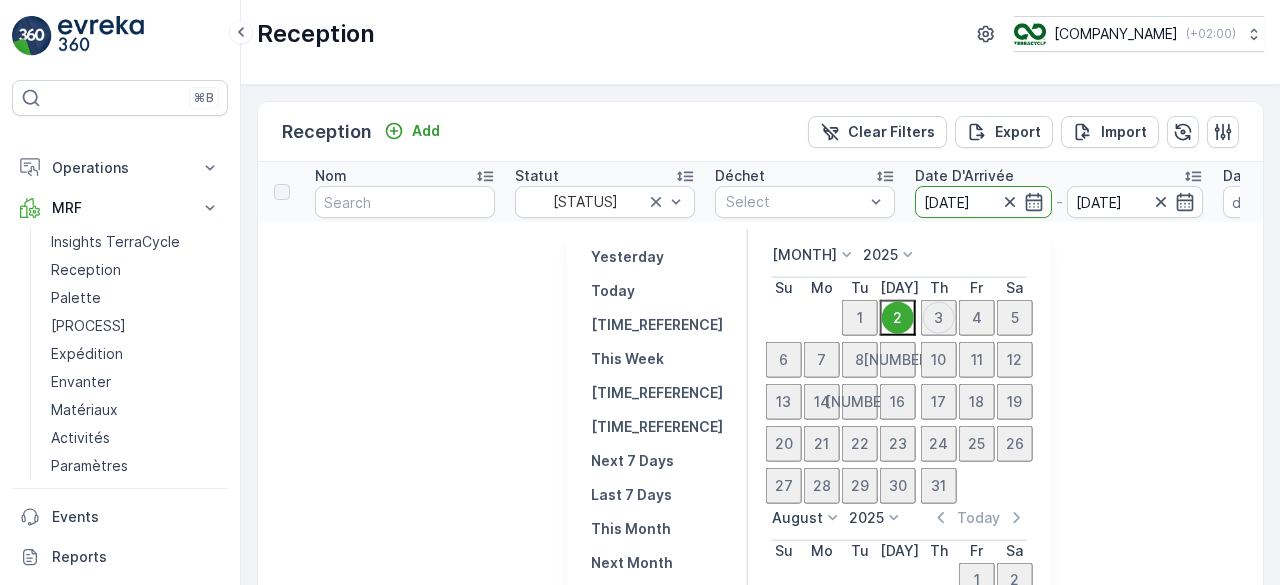 click on "[DATE]" at bounding box center [983, 202] 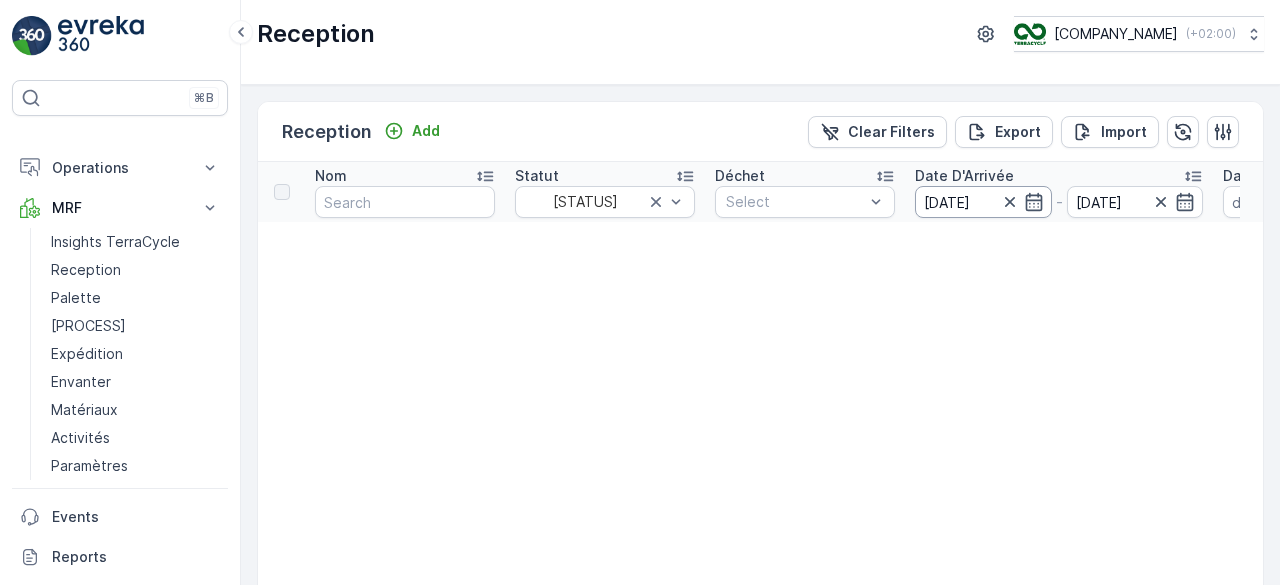 click on "[DATE]" at bounding box center (983, 202) 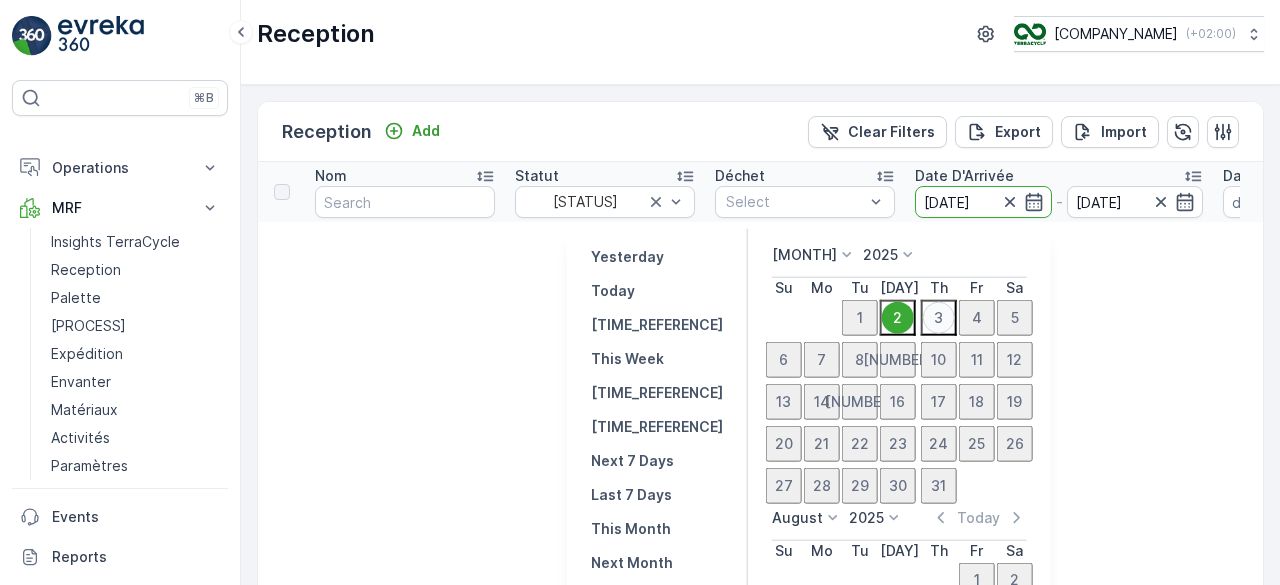 click on "3" at bounding box center [939, 317] 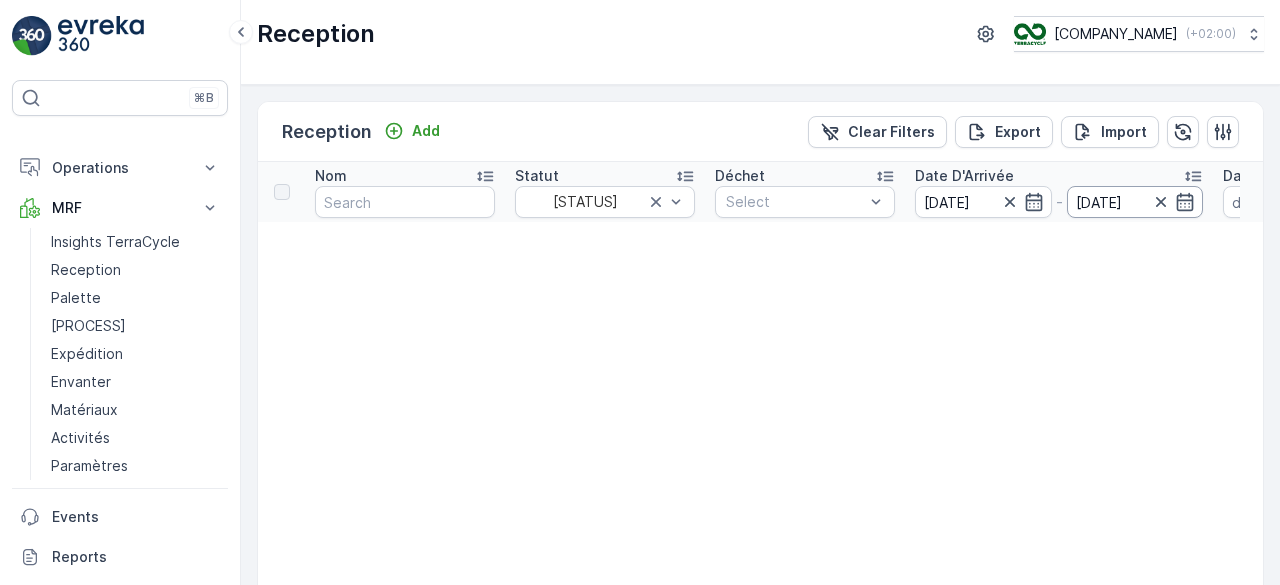 click on "[DATE]" at bounding box center (1135, 202) 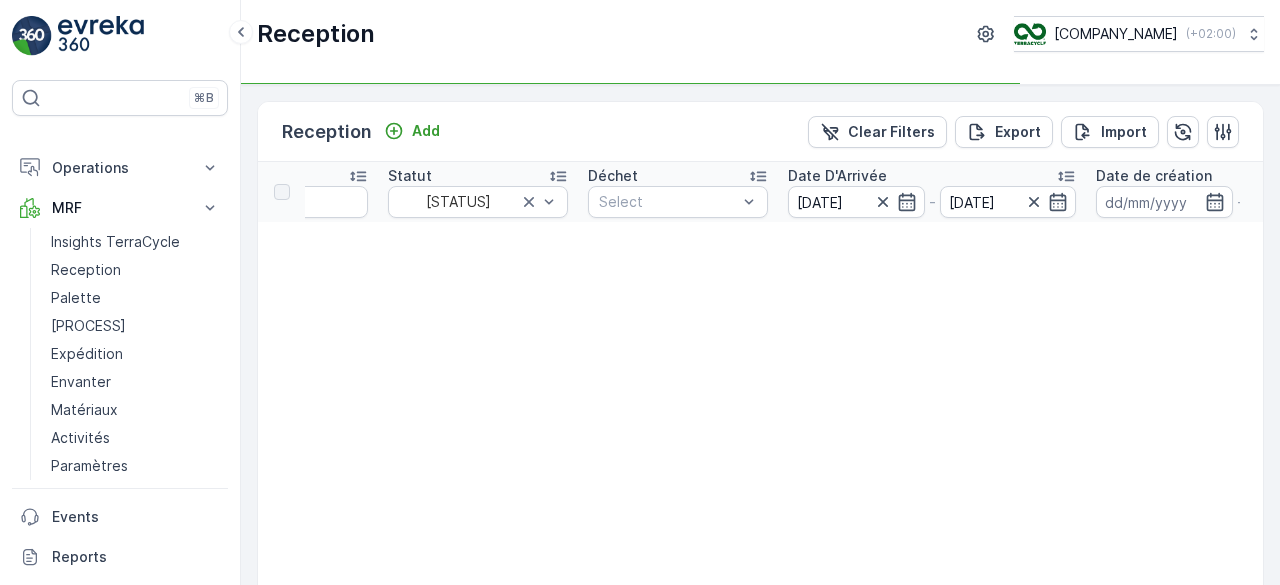scroll, scrollTop: 0, scrollLeft: 121, axis: horizontal 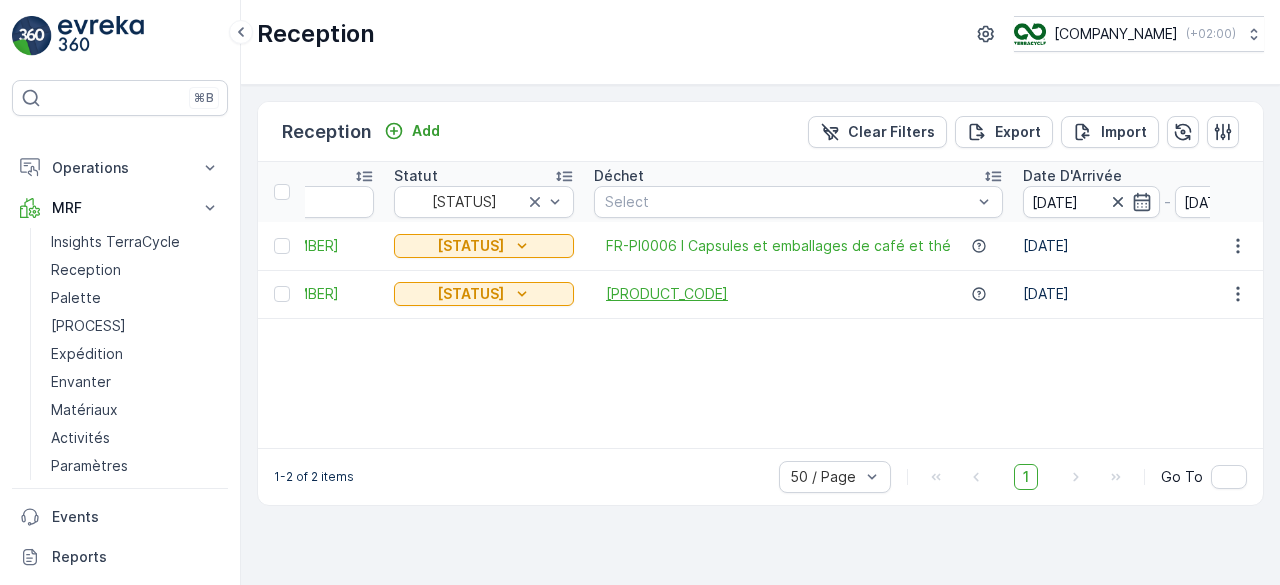 click on "[PRODUCT_CODE]" at bounding box center (667, 294) 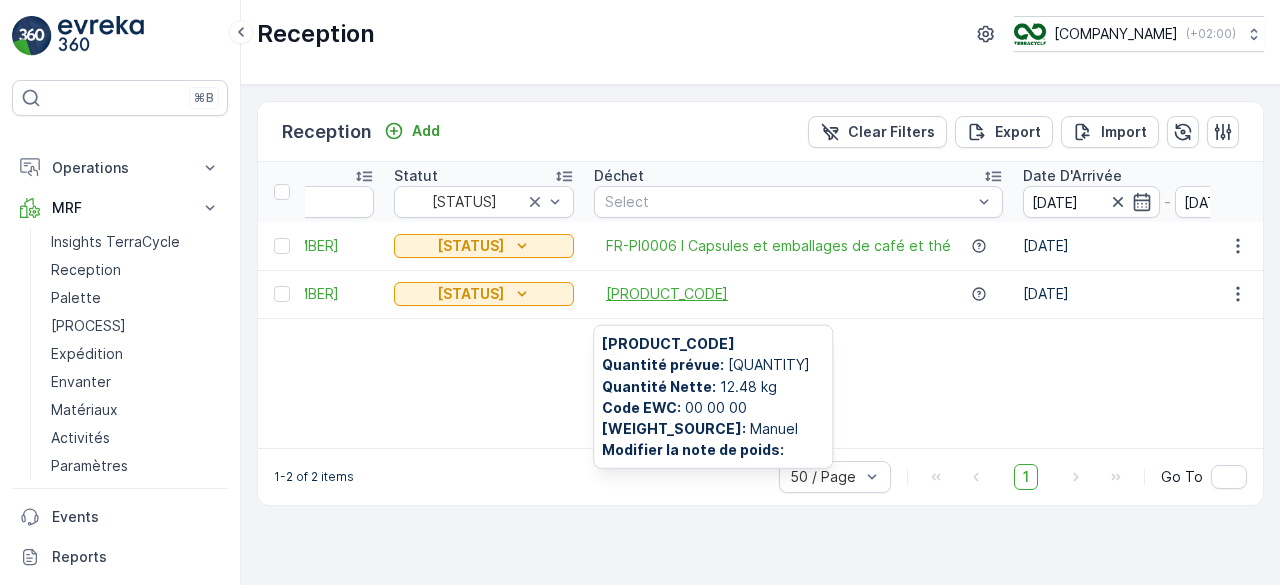 click on "[PRODUCT_CODE]" at bounding box center [667, 294] 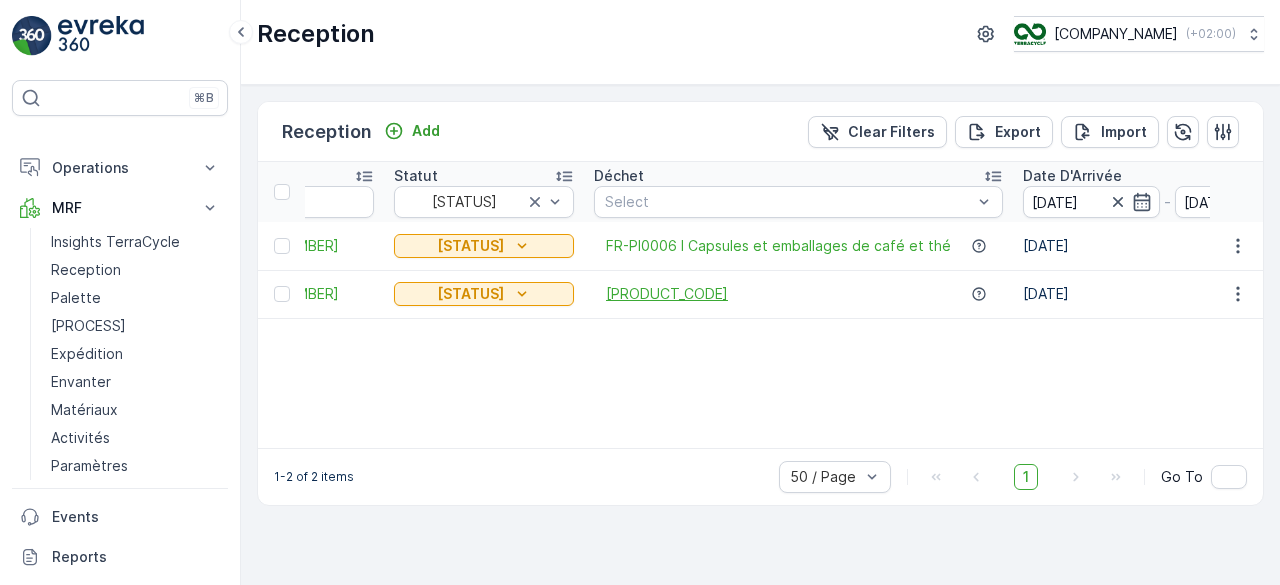 click on "[PRODUCT_CODE]" at bounding box center (667, 294) 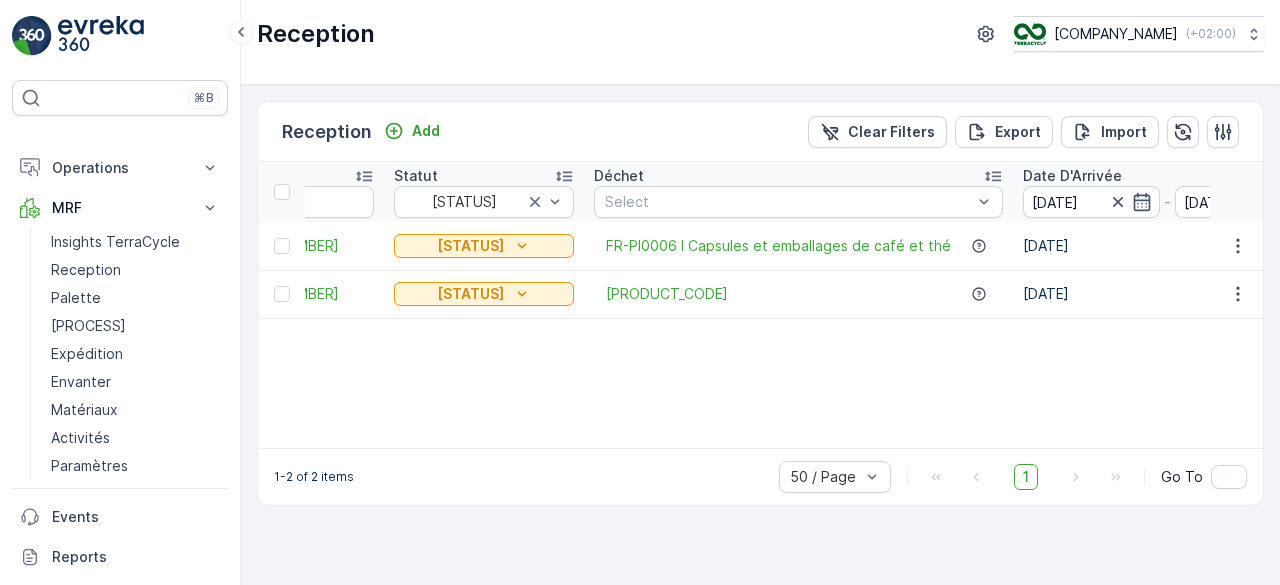 click on "Nom Statut Scanné Déchet Select Date D'Arrivée [DATE] - [DATE] Date de création - Date de la dernière mise a jour - Poids Total Poids Tare Poids Net L'Objet Associé LOB Select Notes Identifiant du programme Non-conformité Select [TRACKING_NUMBER] Scanné FR-PI0006 I Capsules et emballages de café et thé [DATE] [DATE] [TIME] [DATE] [TIME] [WEIGHT] kg - [WEIGHT] kg NRP - 827 - [TRACKING_NUMBER] Scanné FR-PI0021 I Stylos [DATE] [DATE] [TIME] [DATE] [TIME] [WEIGHT] kg - [WEIGHT] kg NRP - 824 -" at bounding box center (760, 305) 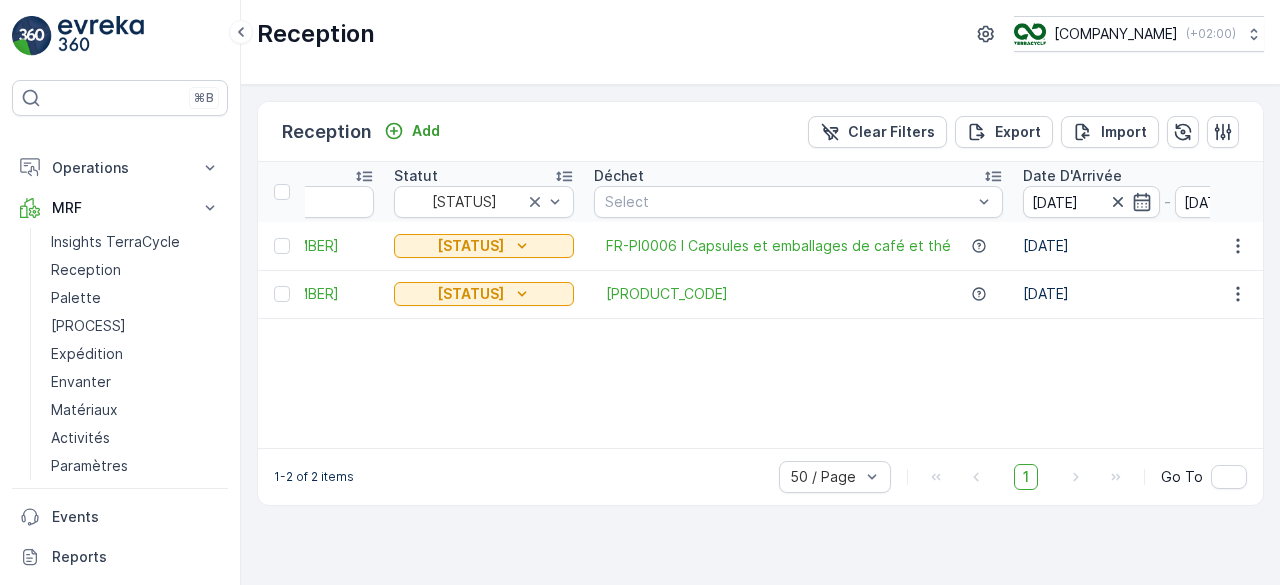 click on "[PRODUCT_CODE]" at bounding box center [798, 294] 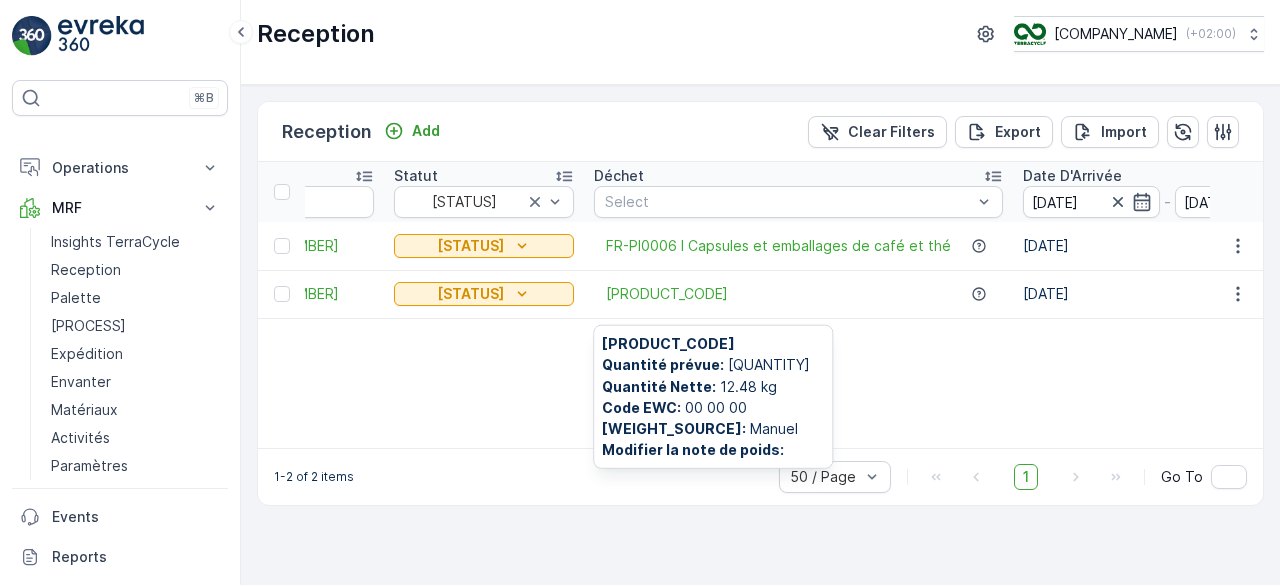 click on "[PRODUCT_CODE]" at bounding box center (798, 294) 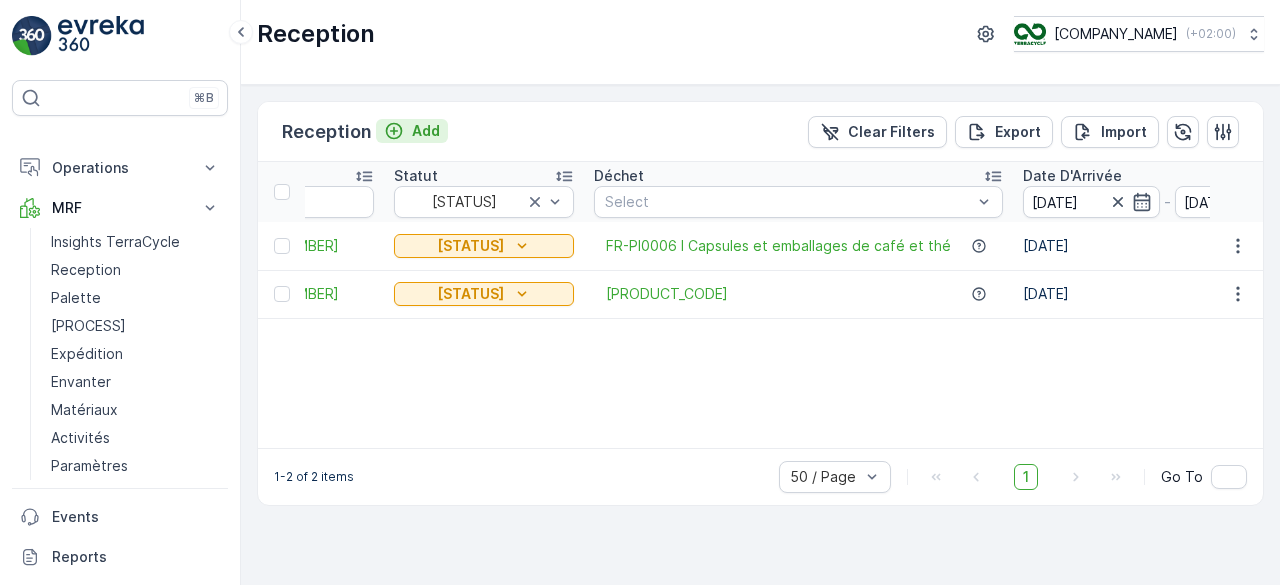 click at bounding box center [394, 131] 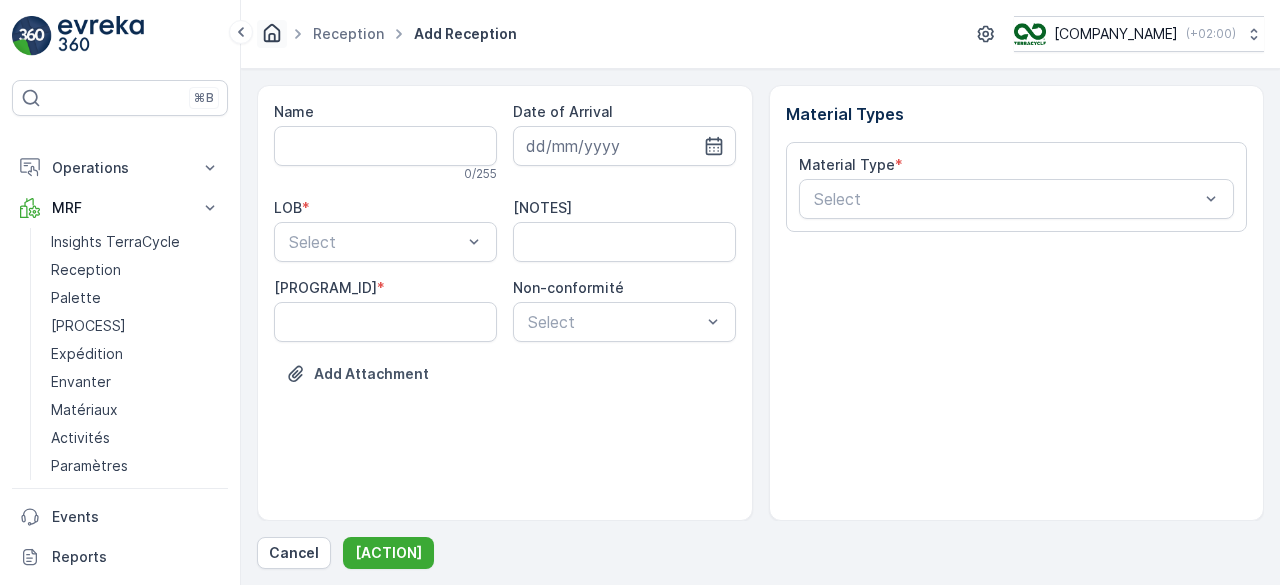 click at bounding box center [272, 34] 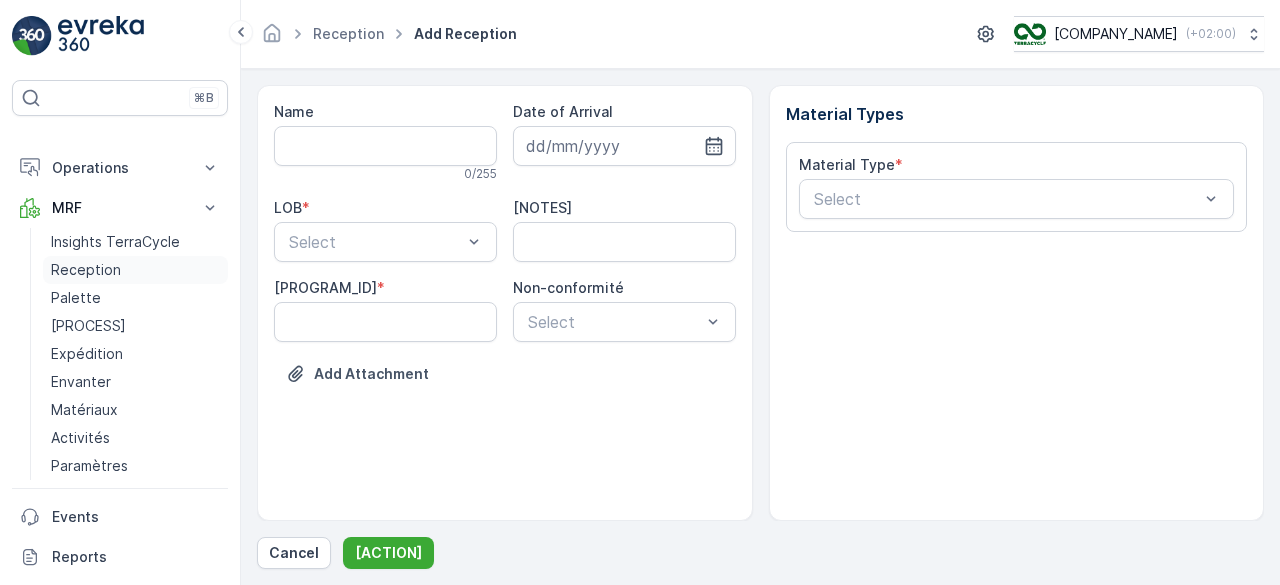click on "Reception" at bounding box center [86, 270] 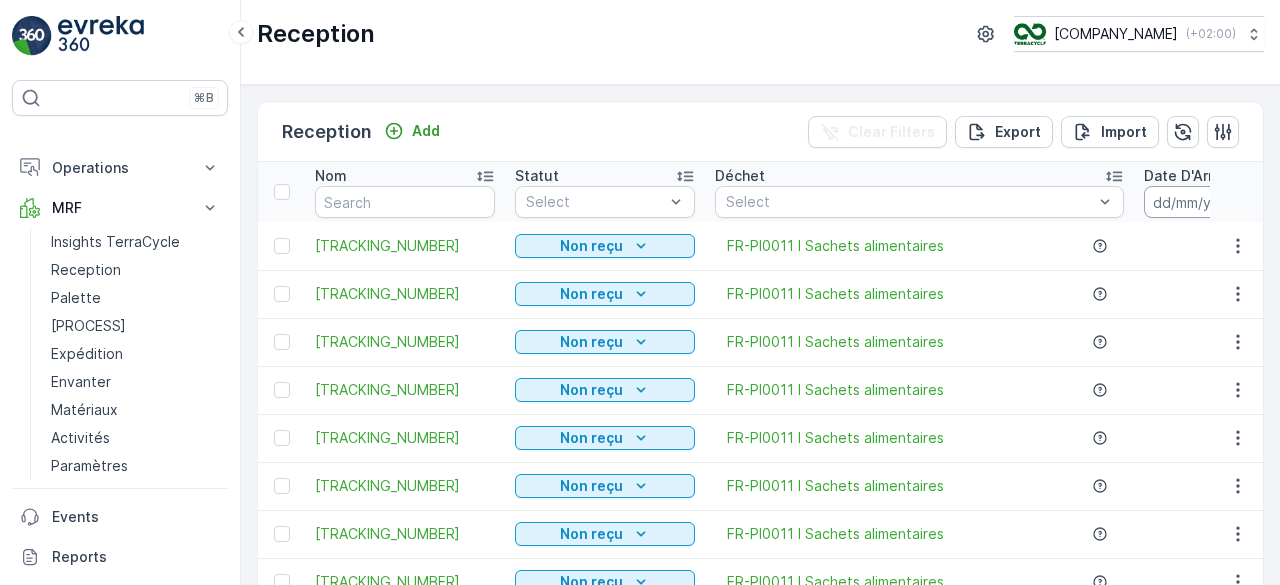 click at bounding box center [1212, 202] 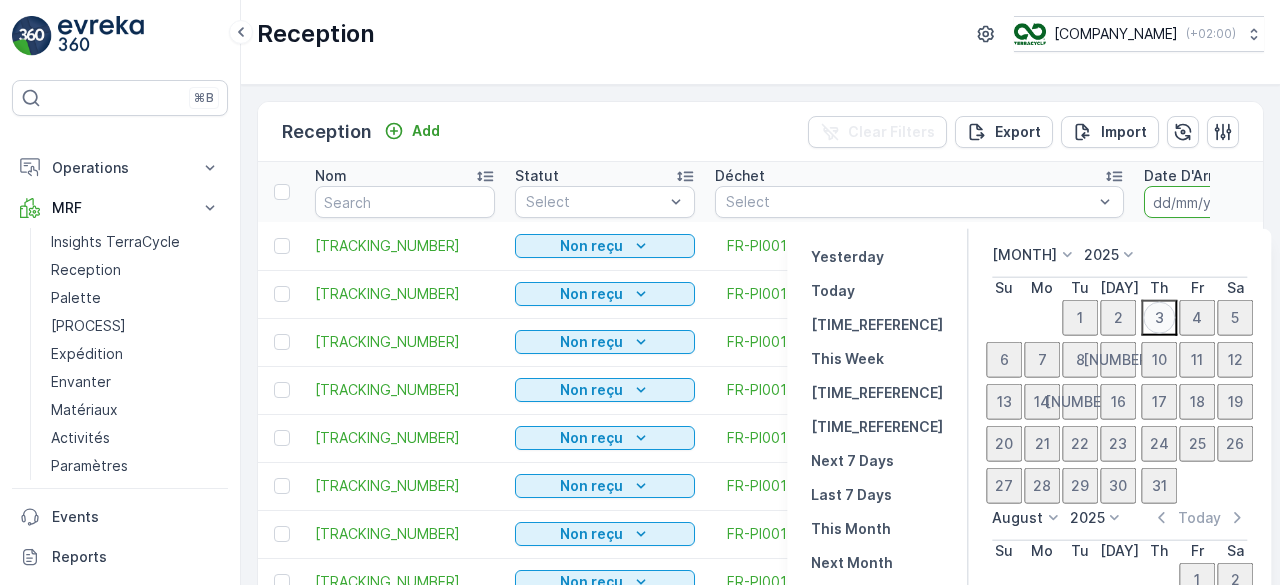 click on "3" at bounding box center [1159, 317] 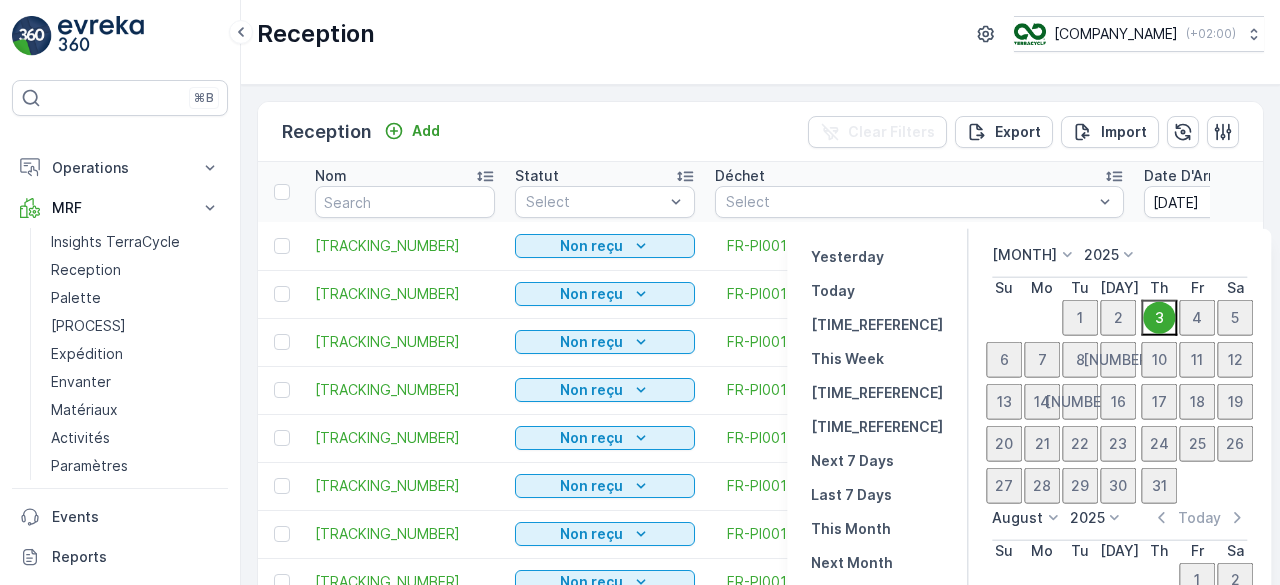 click on "3" at bounding box center [1159, 317] 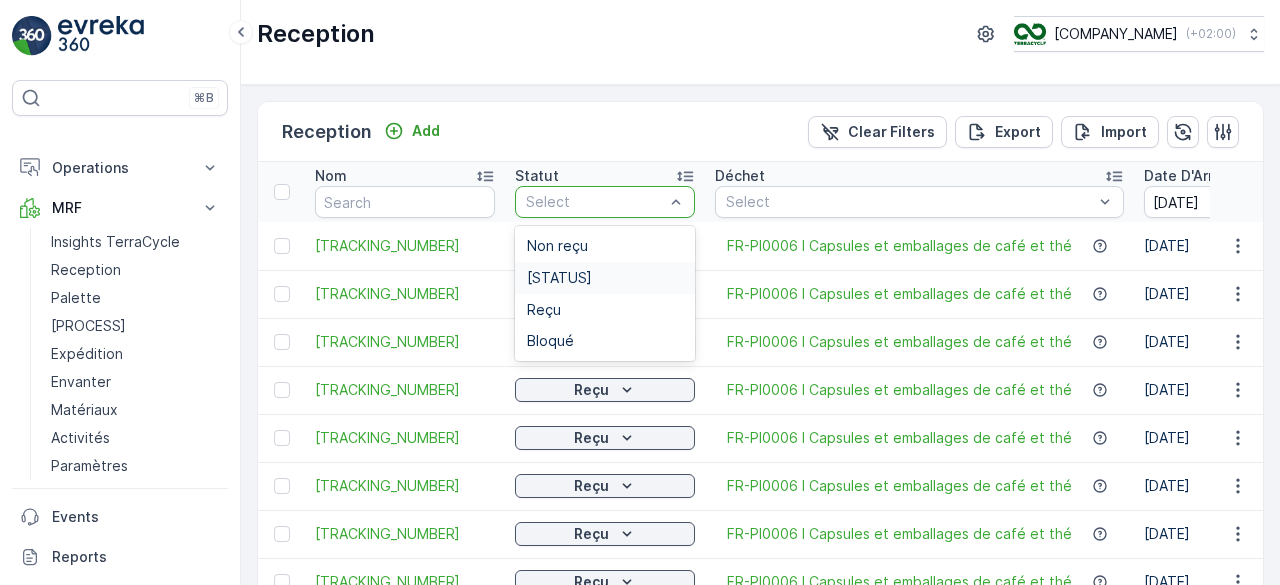 click on "[STATUS]" at bounding box center (605, 278) 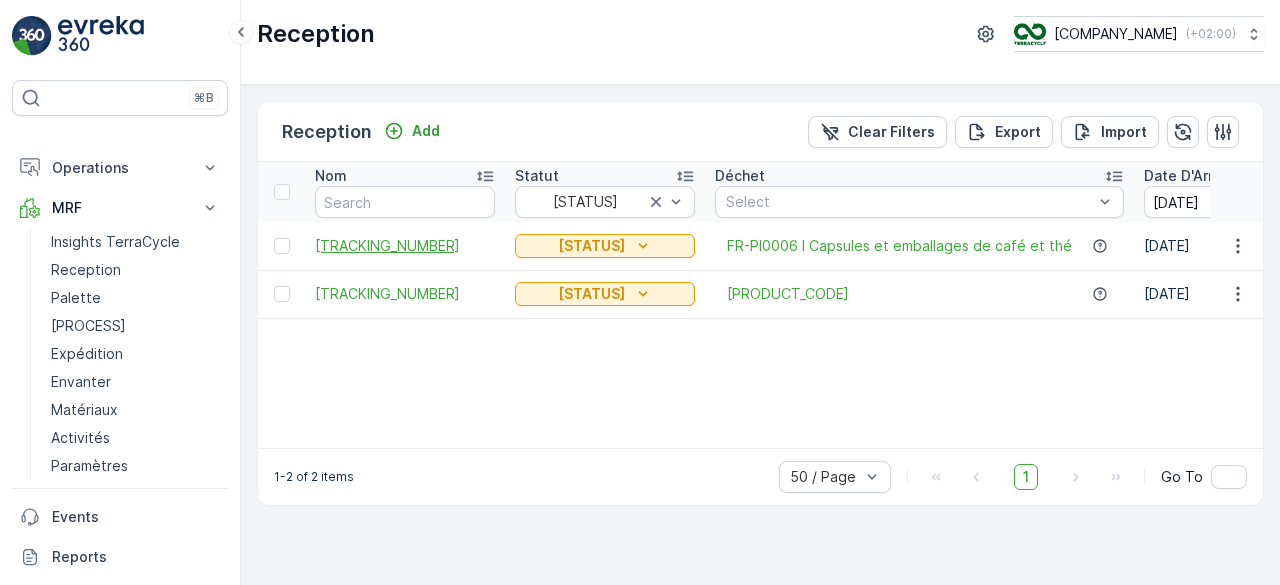 click on "[TRACKING_NUMBER]" at bounding box center [405, 246] 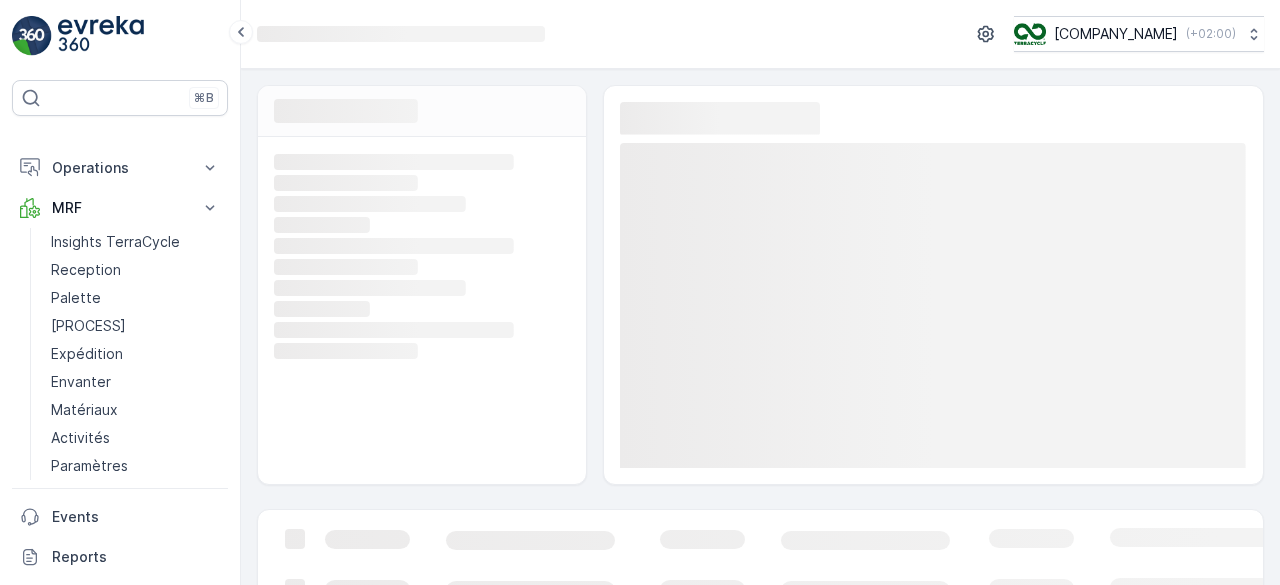click at bounding box center (419, 267) 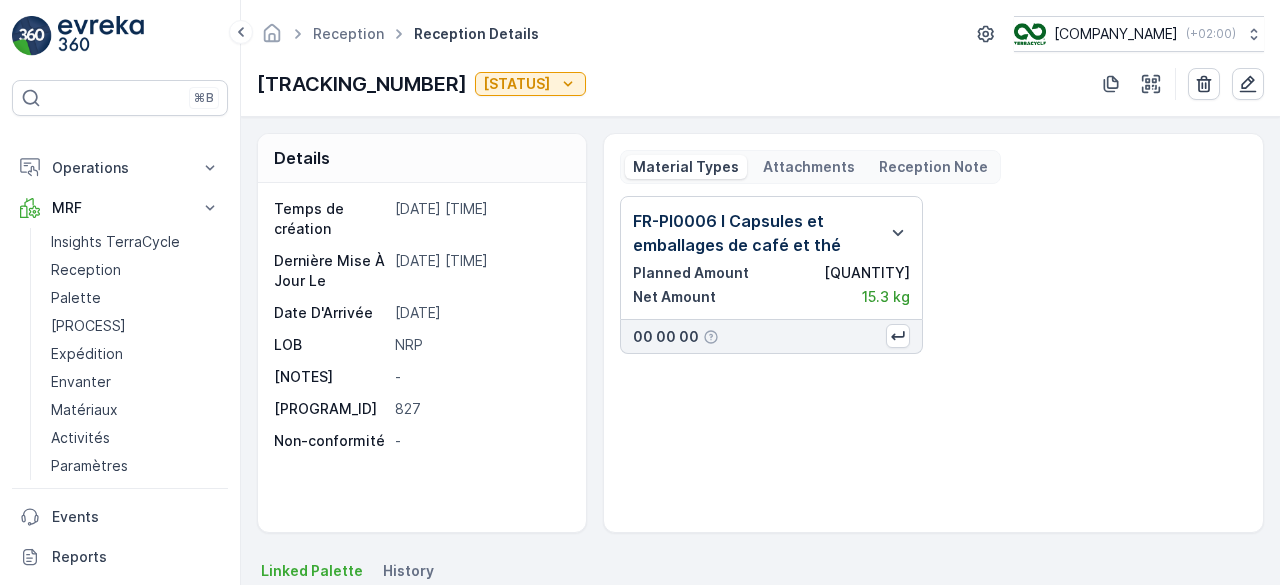 click on "FR-PI0006 I Capsules et emballages de café et thé Planned Amount As much as possible Net Amount [WEIGHT] kg [QUANTITY] [QUANTITY] [QUANTITY]" at bounding box center (933, 356) 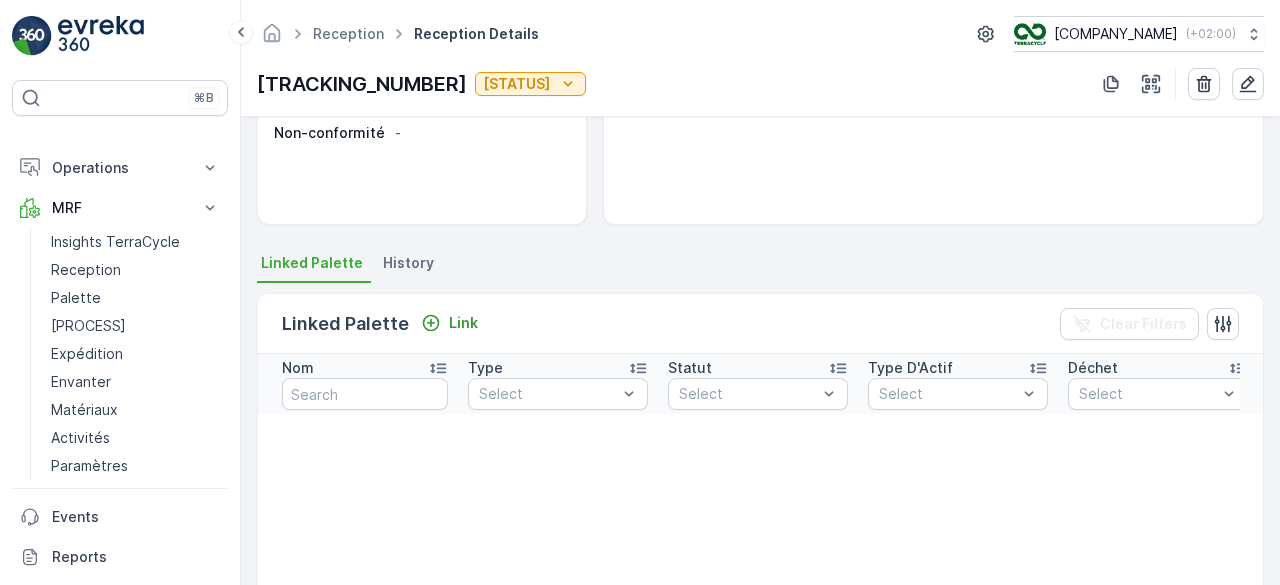 scroll, scrollTop: 306, scrollLeft: 0, axis: vertical 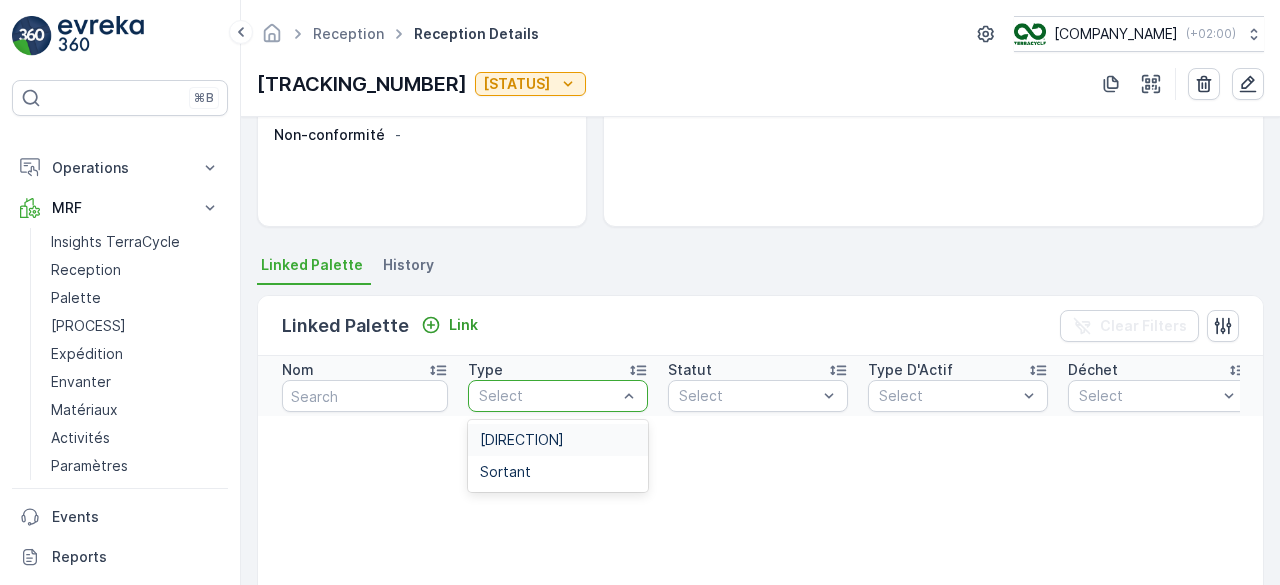 click on "[DIRECTION]" at bounding box center (558, 440) 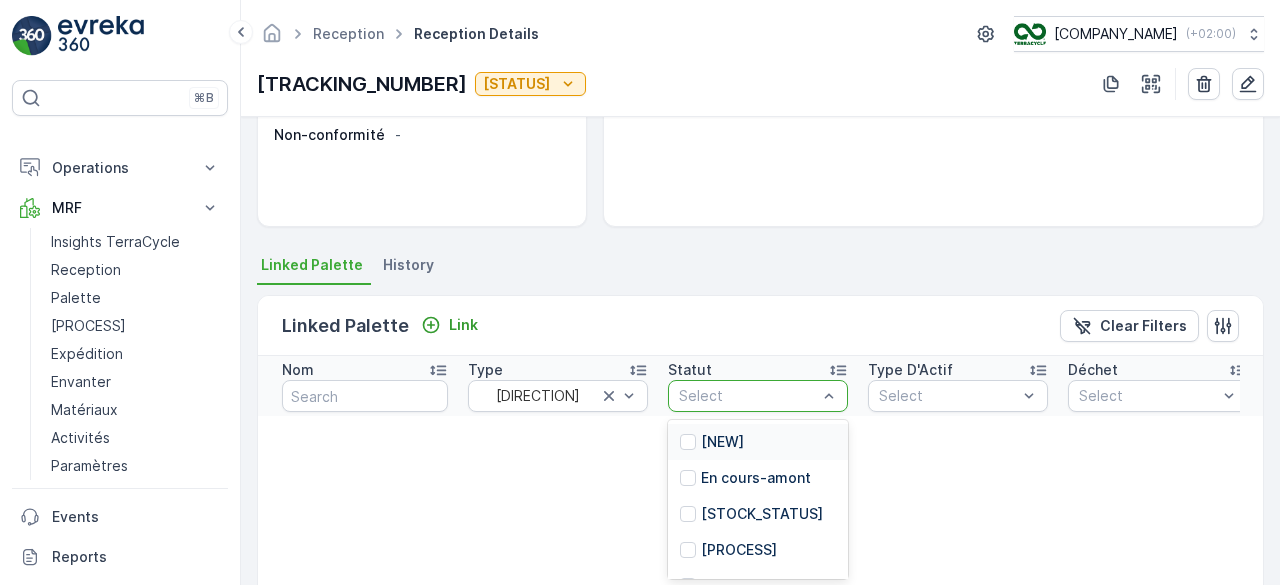 click at bounding box center (748, 396) 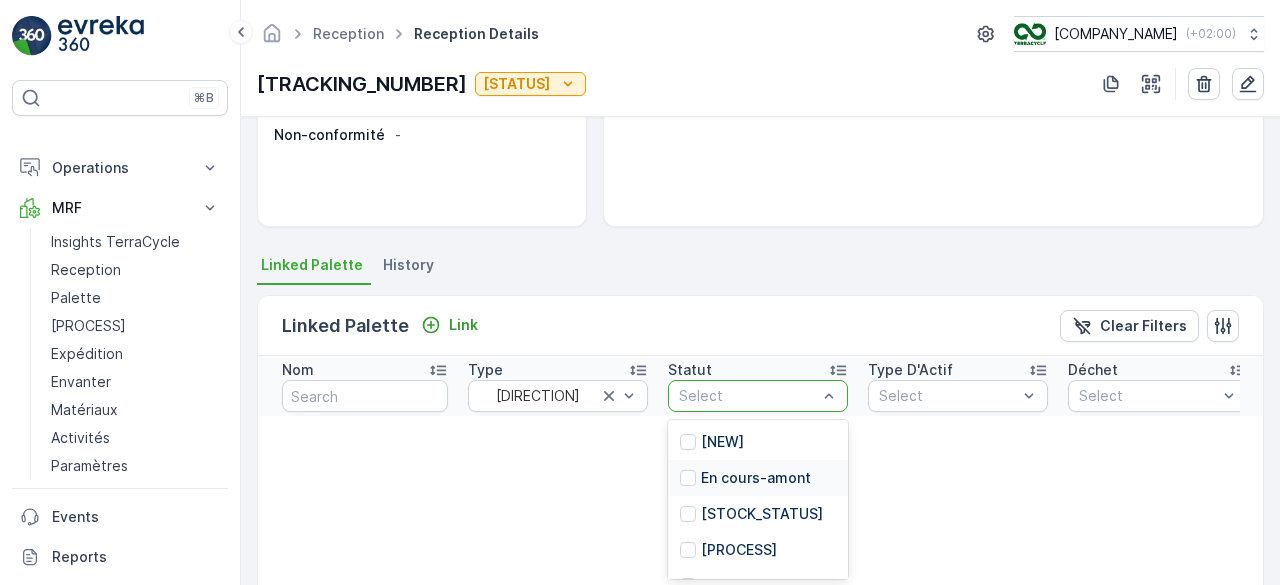 click on "En cours-amont" at bounding box center (756, 478) 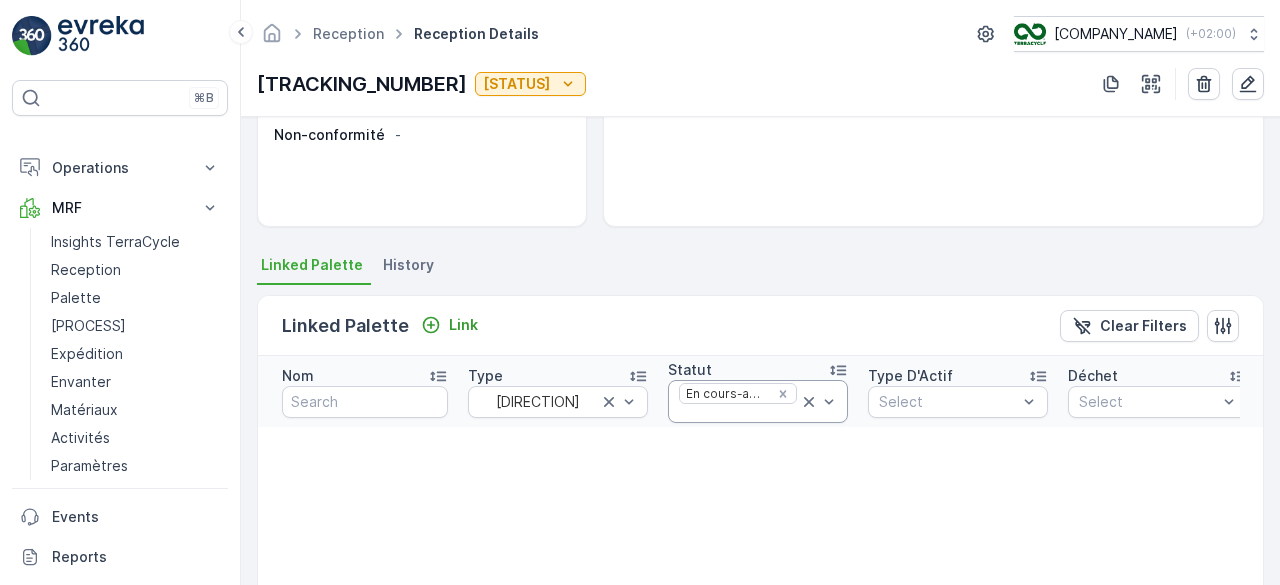 click at bounding box center [738, 414] 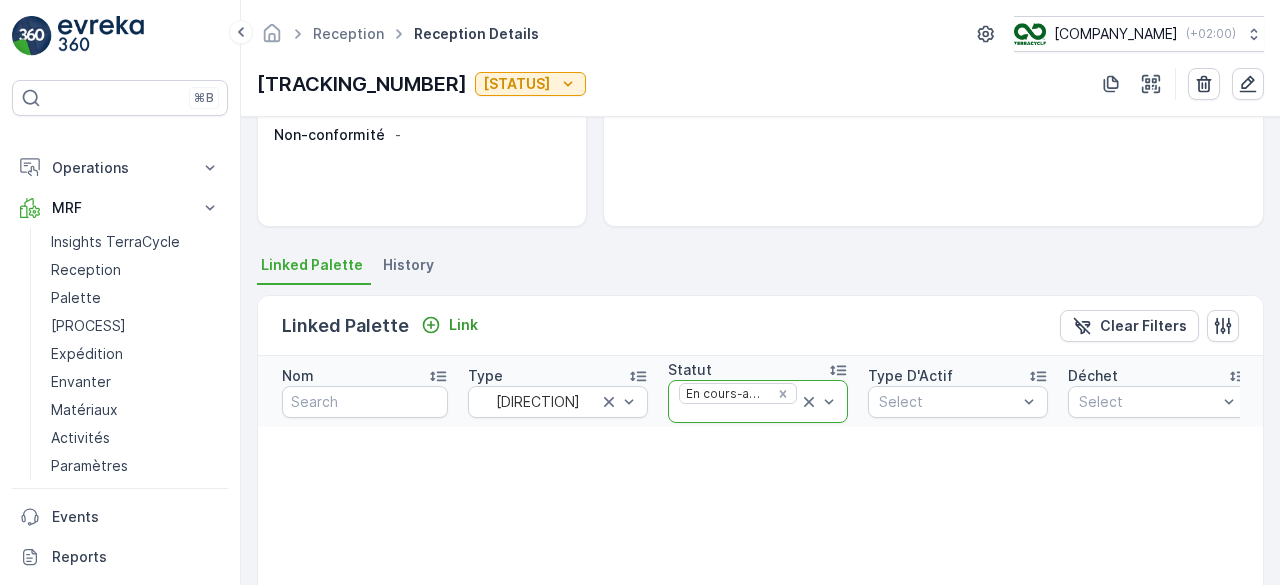 click at bounding box center (738, 414) 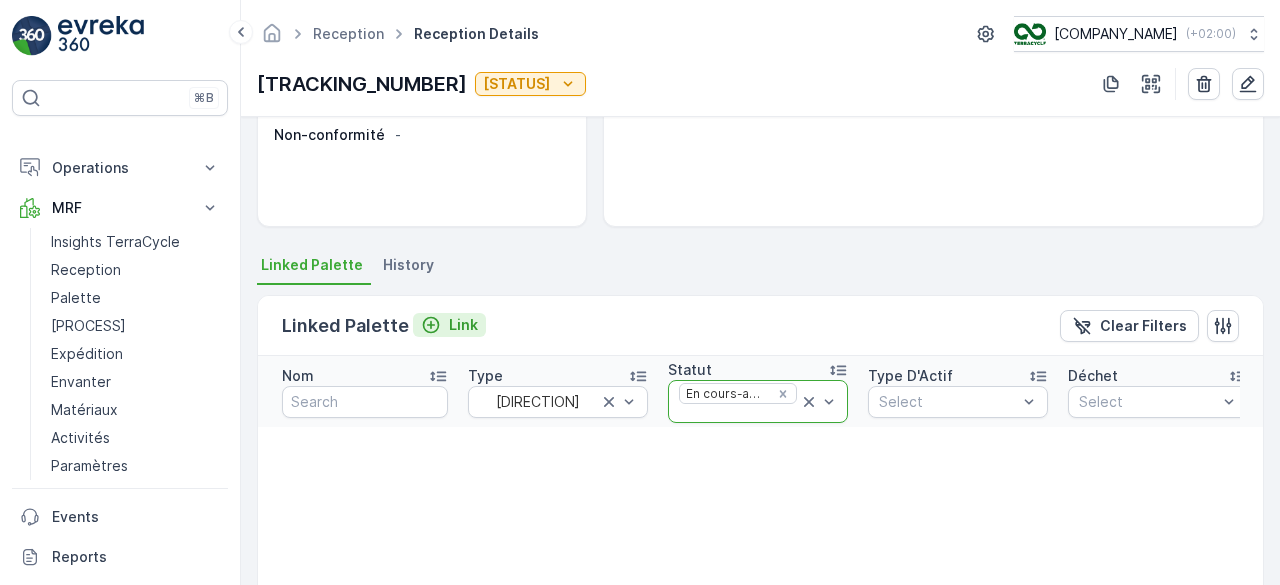 click on "Link" at bounding box center (449, 325) 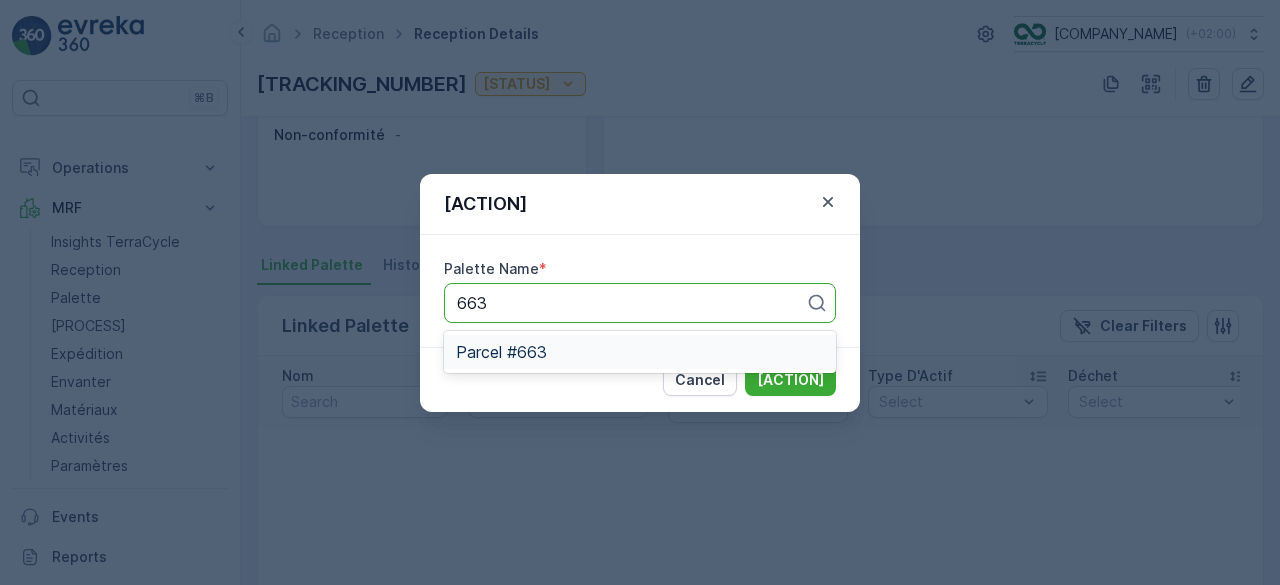 click on "Parcel #663" at bounding box center (501, 352) 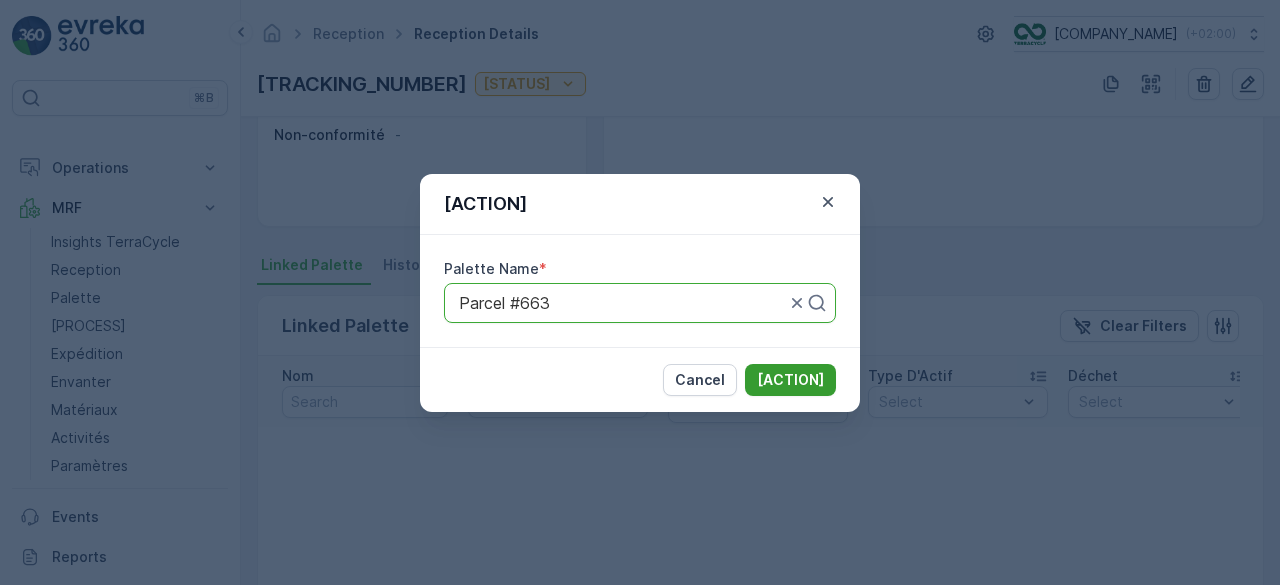 click on "[ACTION]" at bounding box center (790, 380) 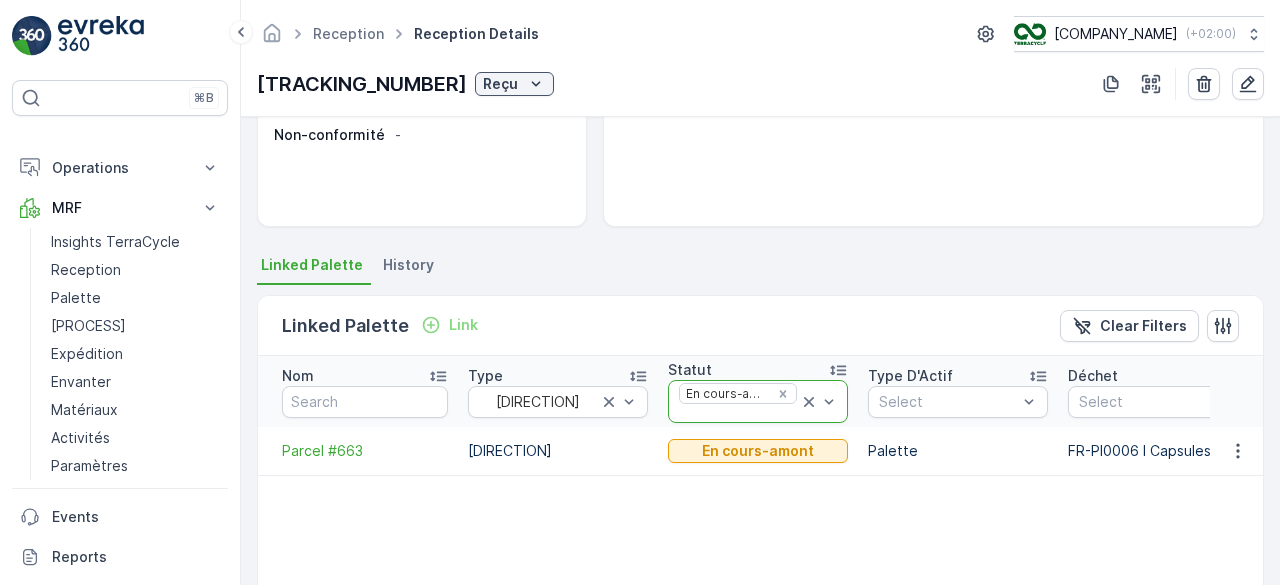 click at bounding box center (809, 402) 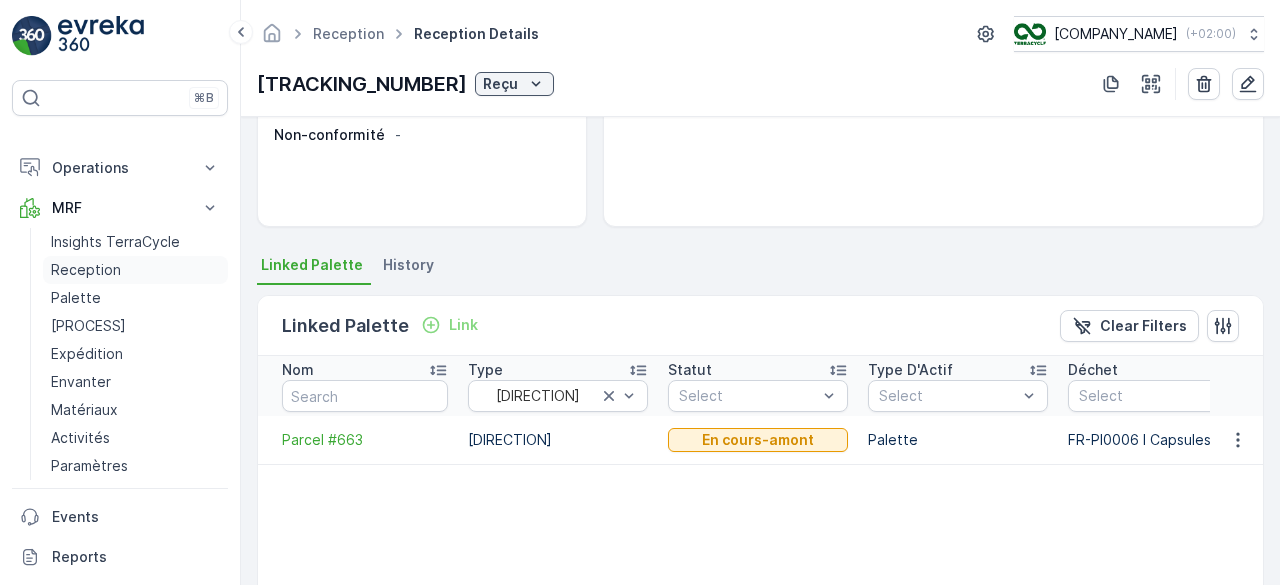click on "Reception" at bounding box center (135, 270) 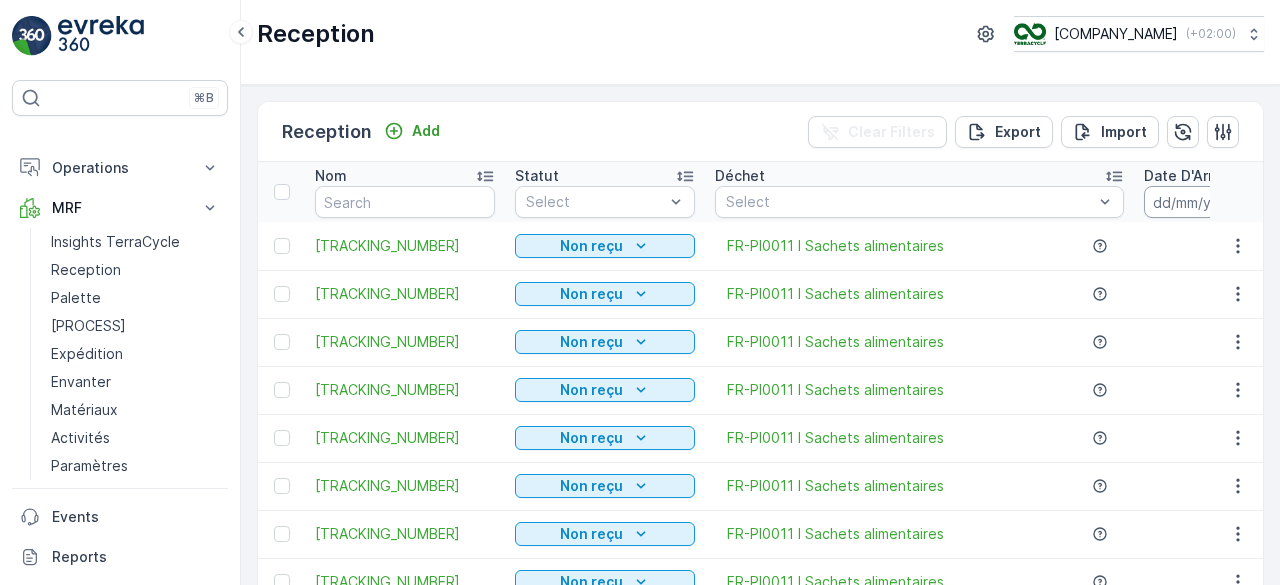 click at bounding box center [1212, 202] 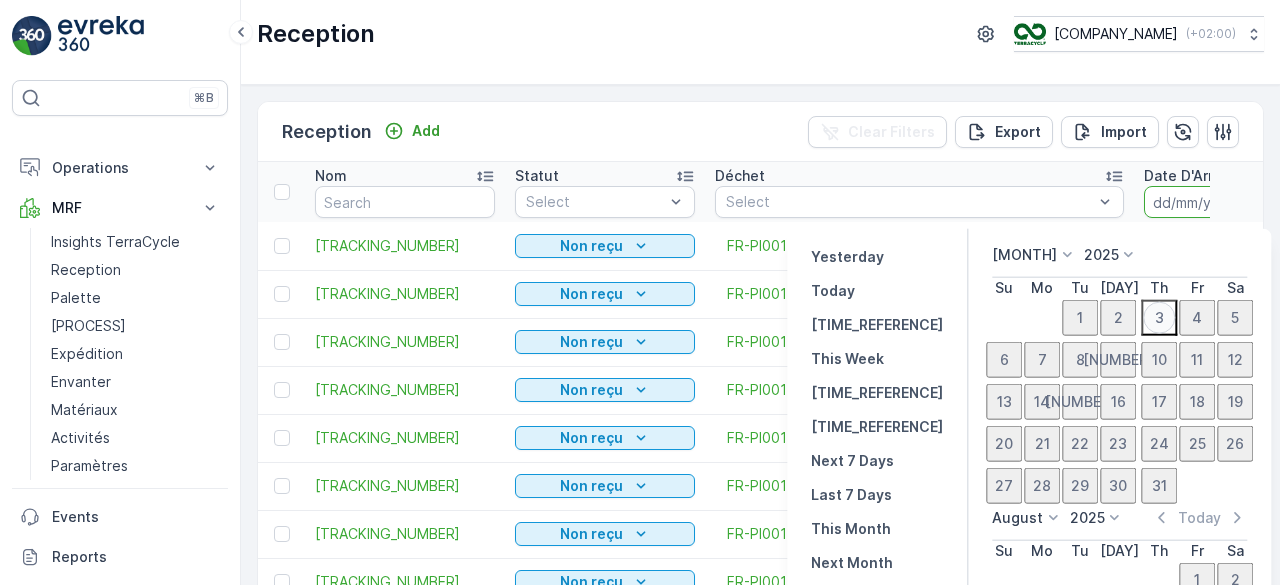 click on "3" at bounding box center [1159, 317] 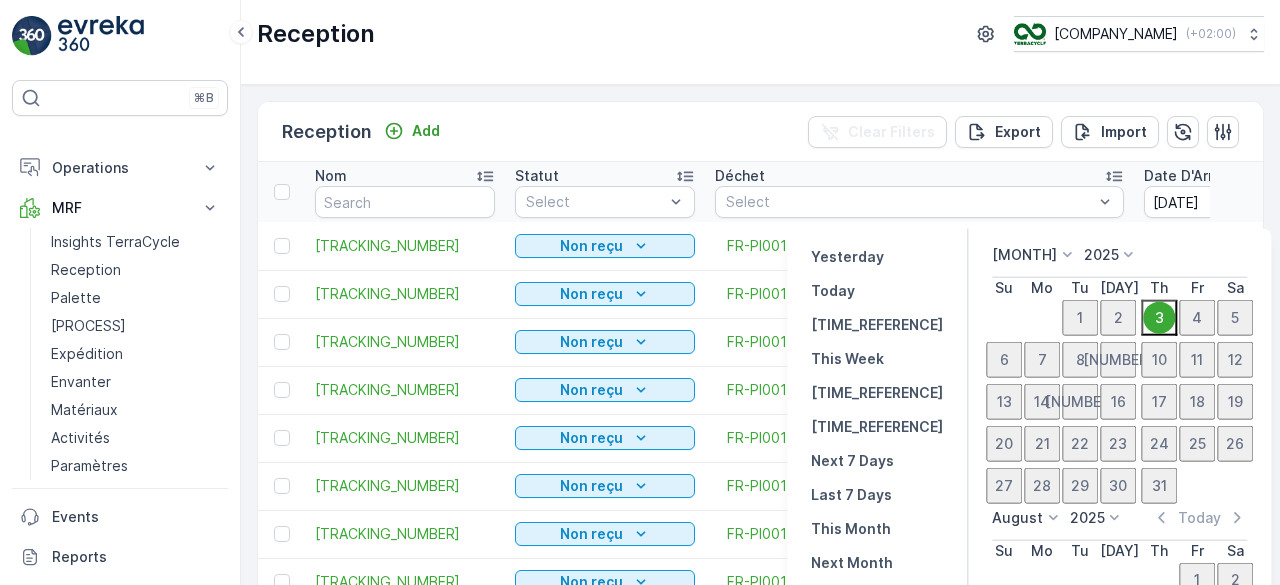 click on "3" at bounding box center [1159, 317] 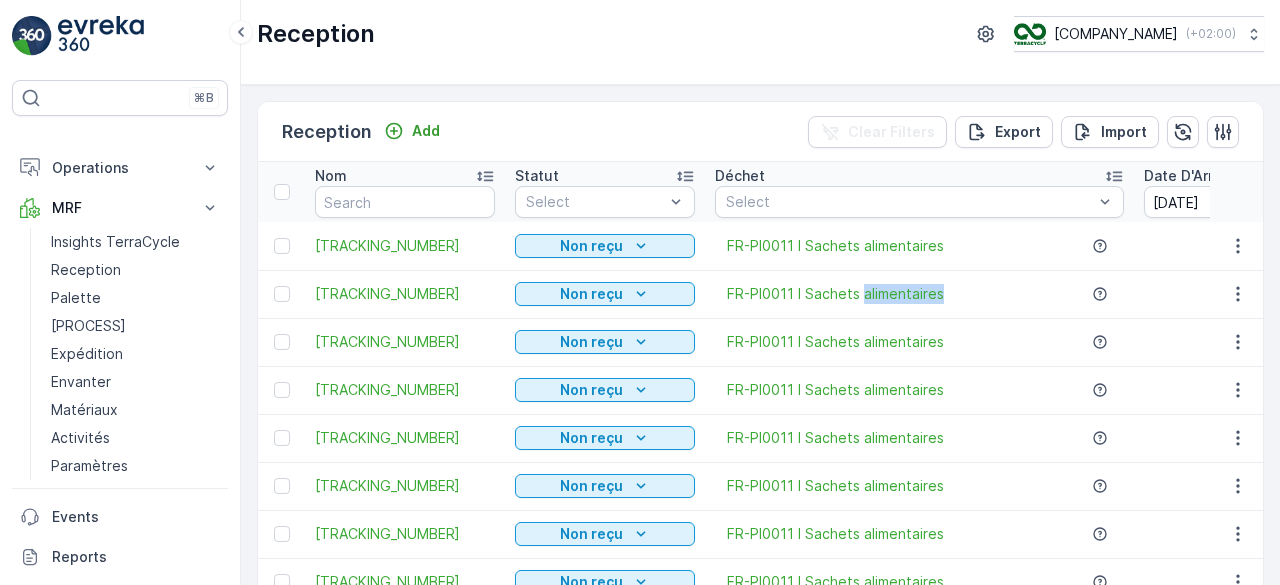 click on "FR-PI0011 I Sachets alimentaires" at bounding box center (919, 294) 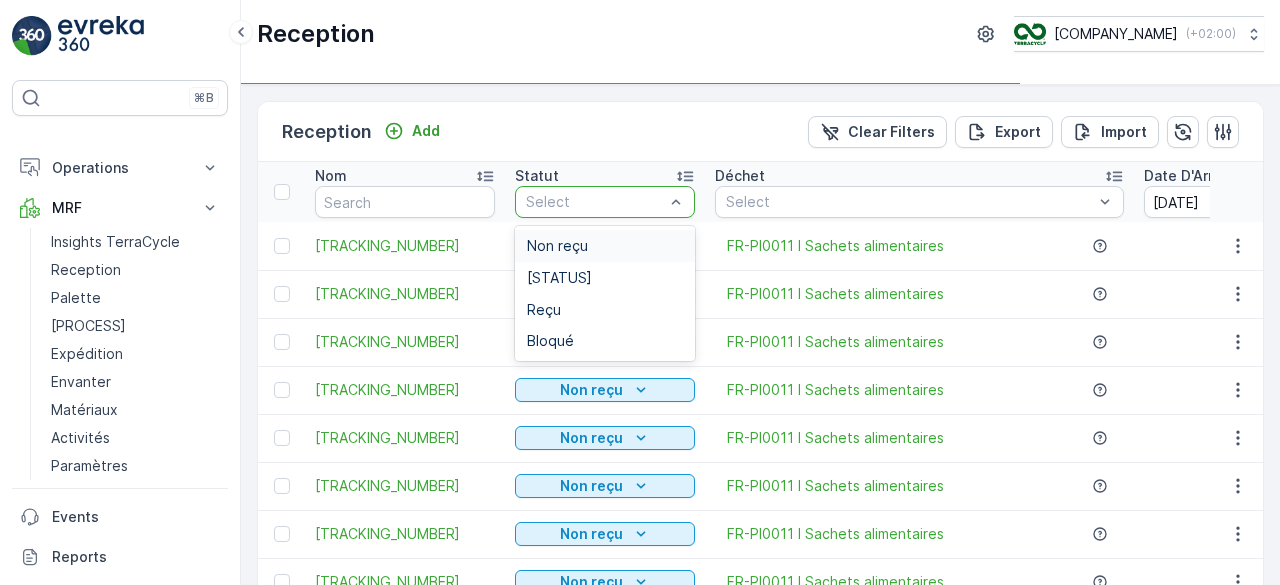 click at bounding box center (595, 202) 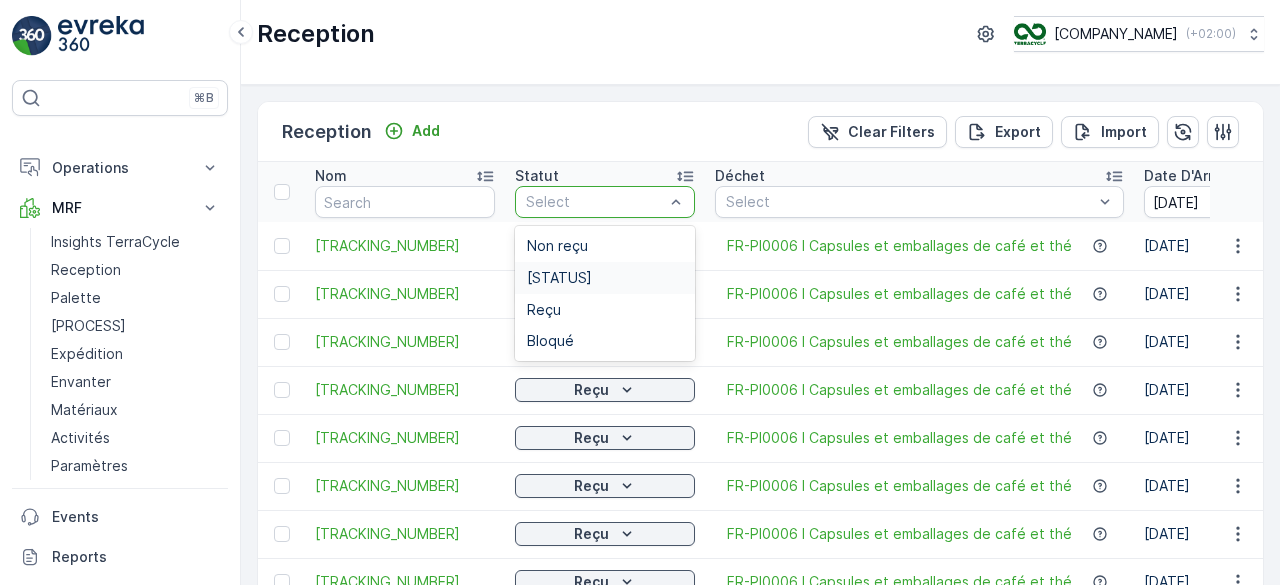 click on "[STATUS]" at bounding box center (605, 278) 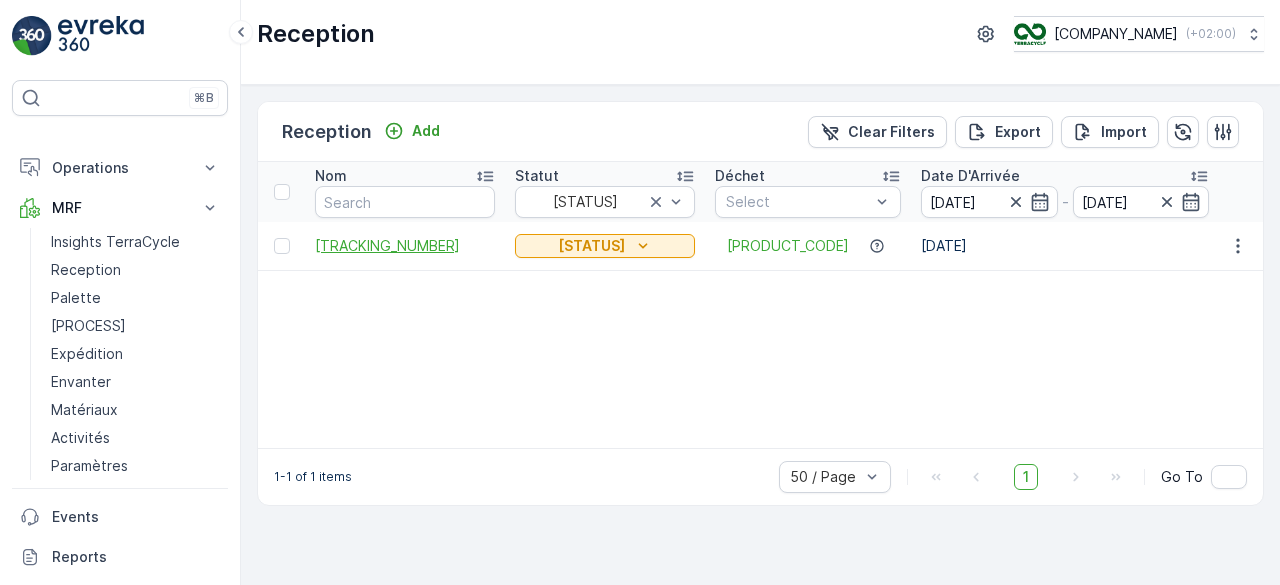 click on "[TRACKING_NUMBER]" at bounding box center [405, 246] 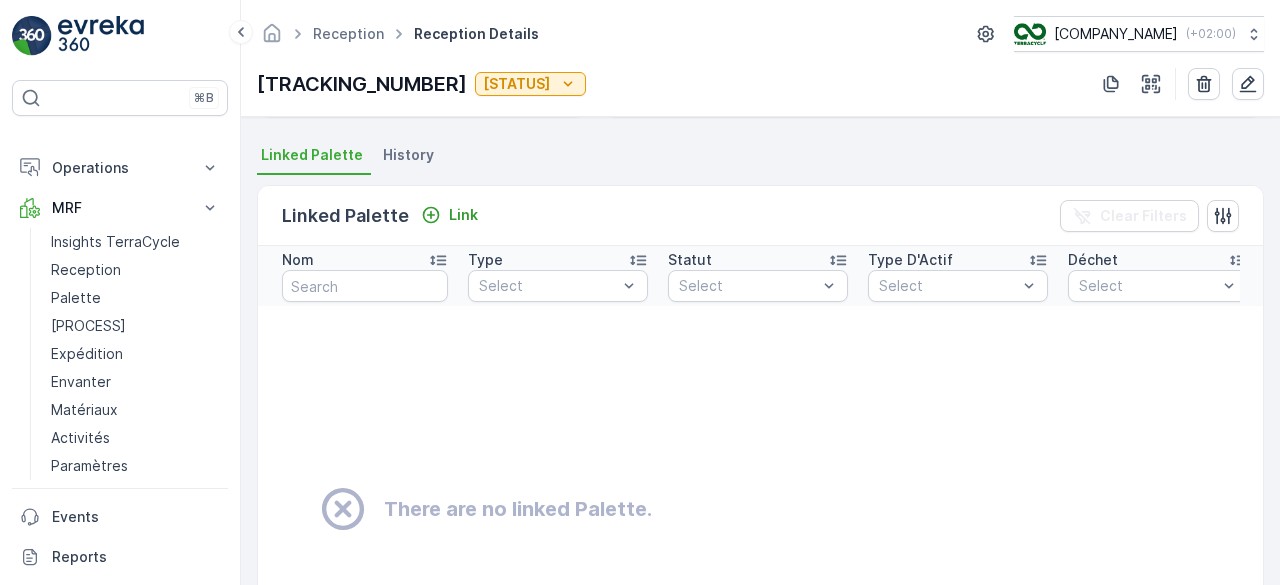 scroll, scrollTop: 418, scrollLeft: 0, axis: vertical 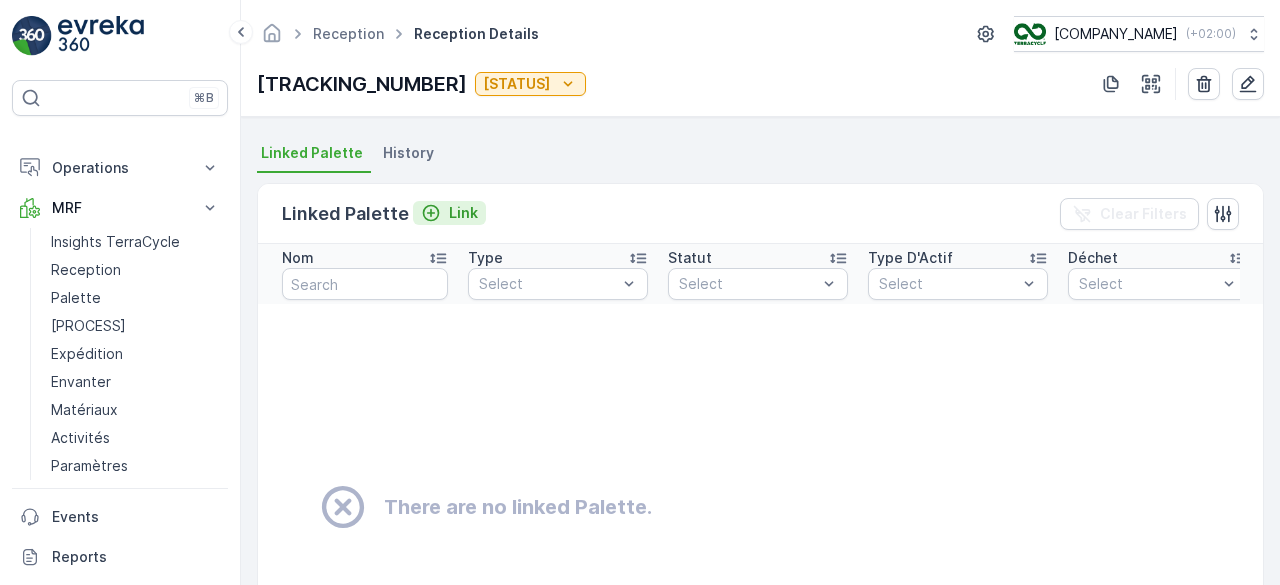 click at bounding box center [431, 213] 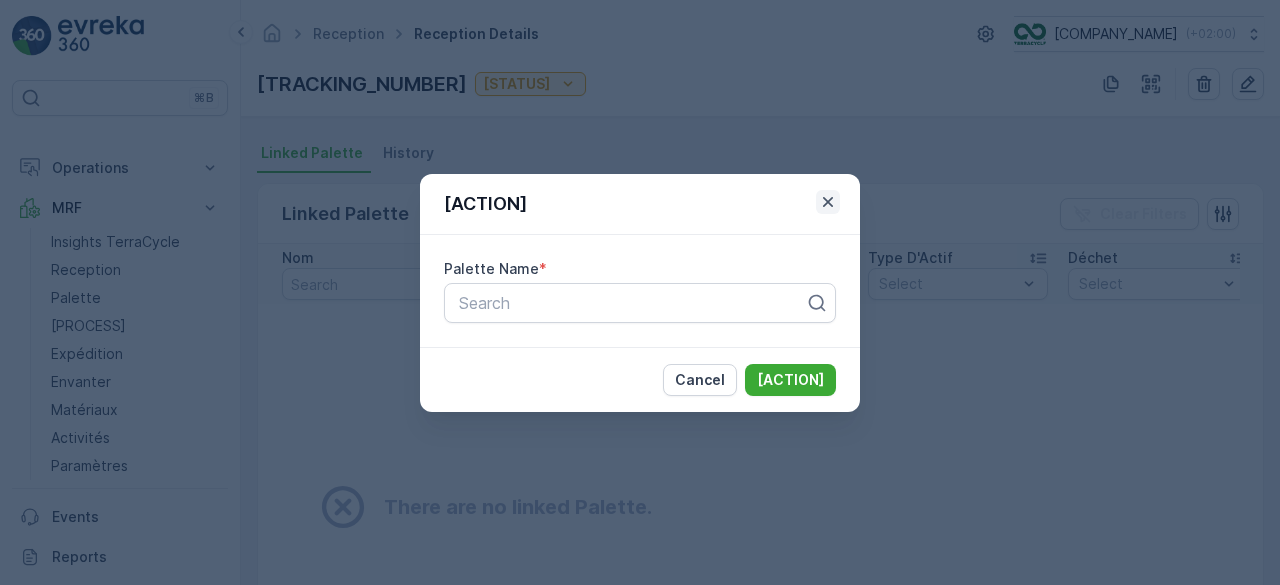 click at bounding box center (828, 202) 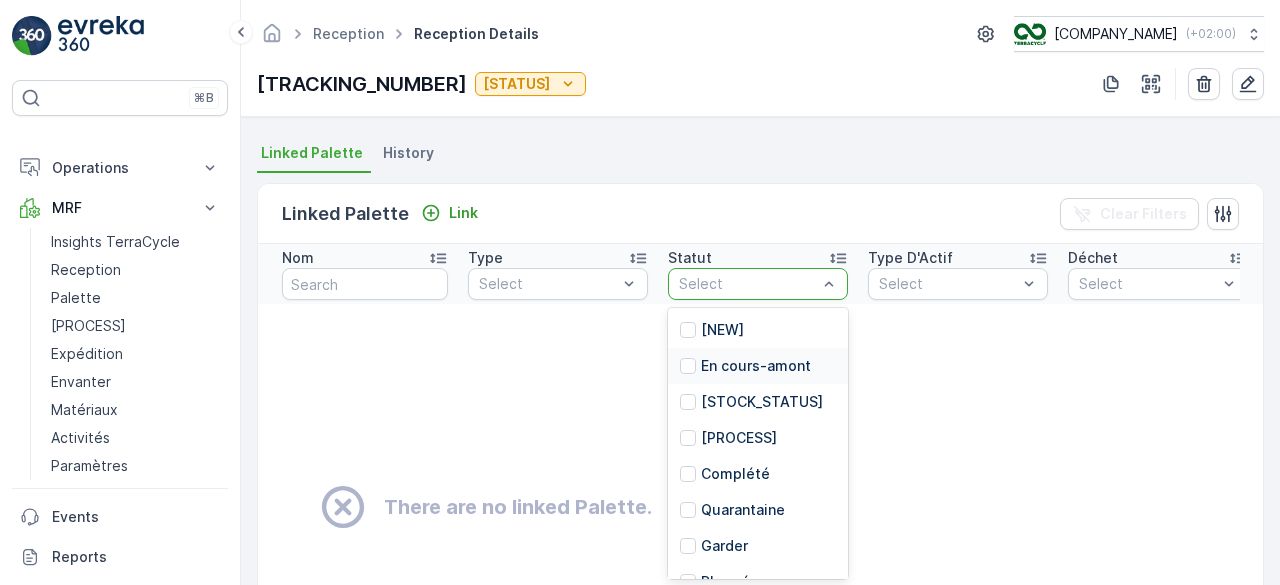 click on "En cours-amont" at bounding box center (756, 366) 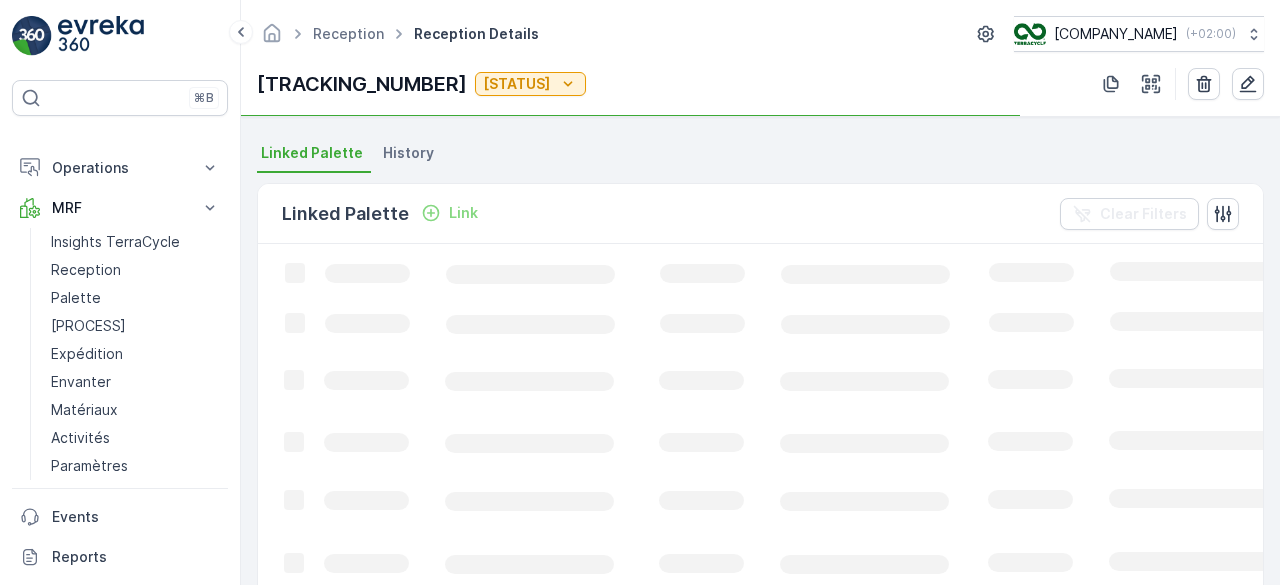 click at bounding box center [1218, 486] 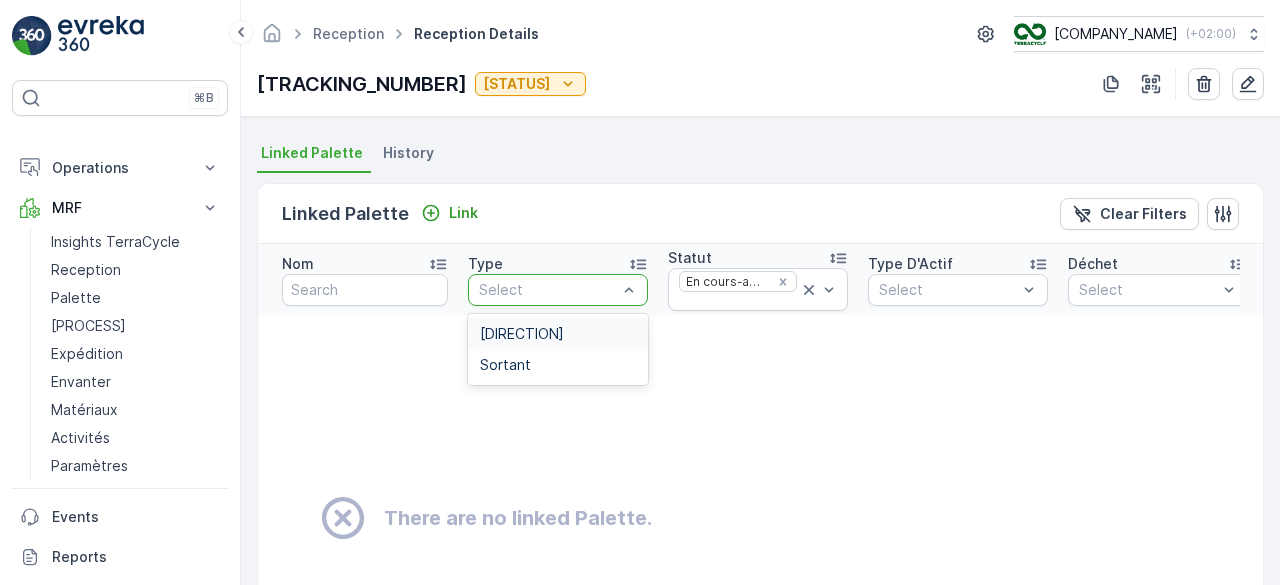 click at bounding box center (548, 290) 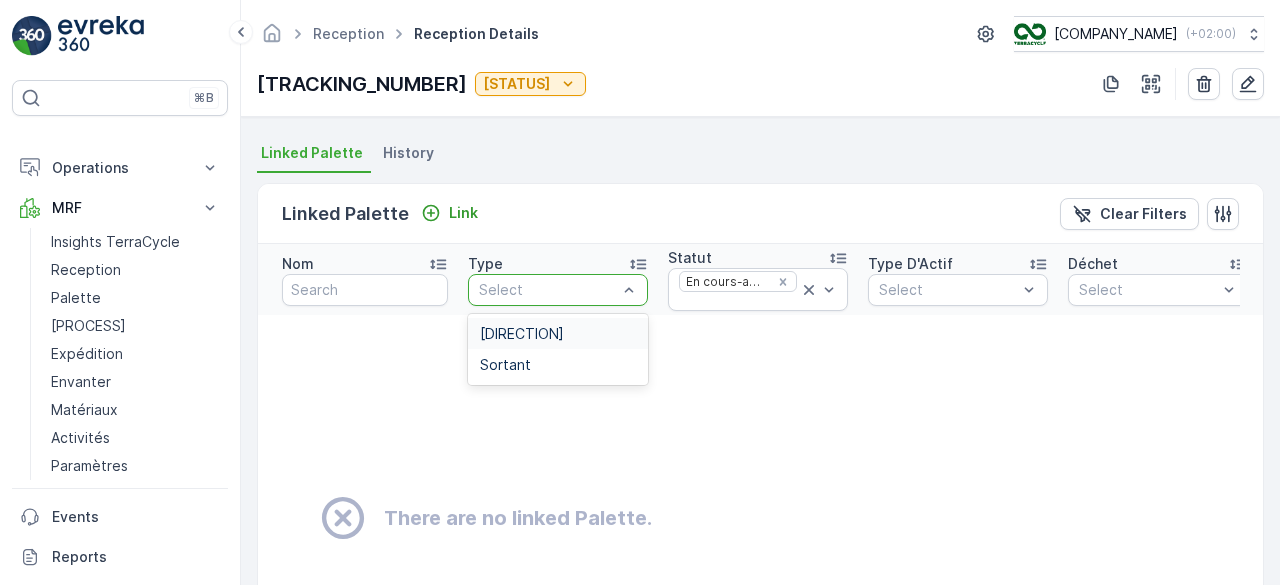 click on "[DIRECTION]" at bounding box center (558, 334) 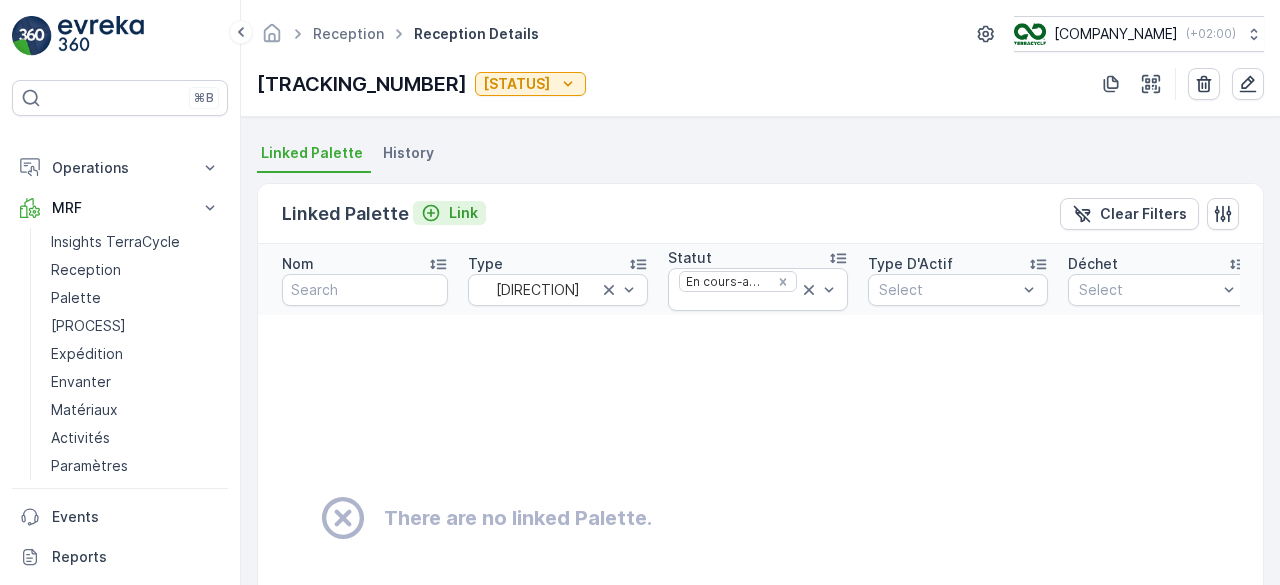 click on "Link" at bounding box center [463, 213] 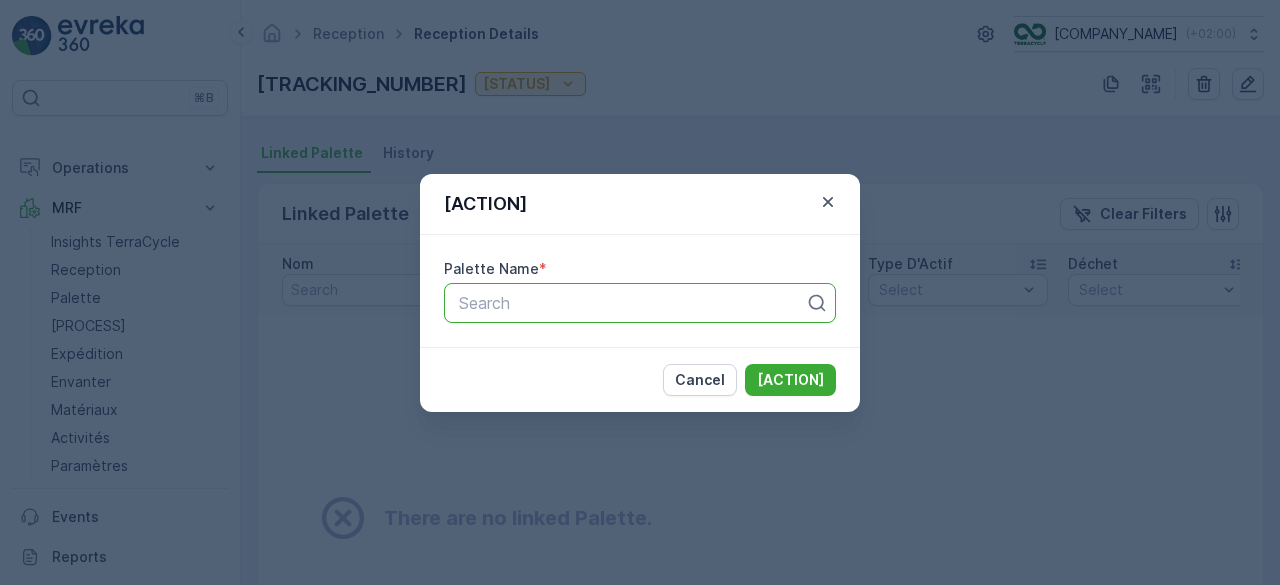 click at bounding box center (632, 303) 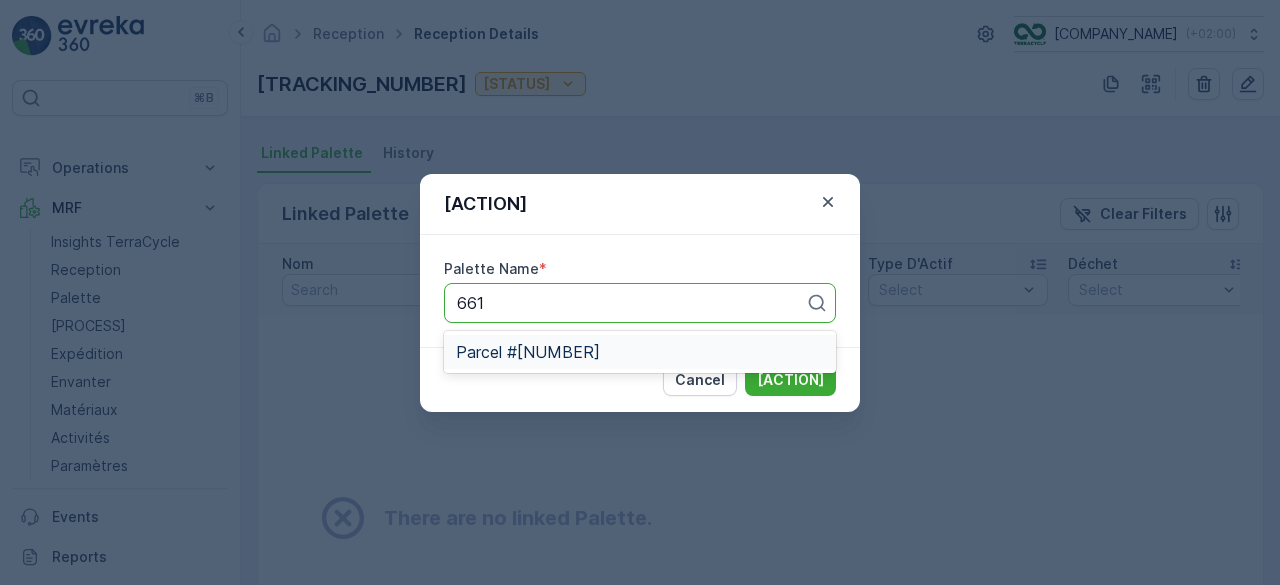 click on "Parcel #[NUMBER]" at bounding box center [528, 352] 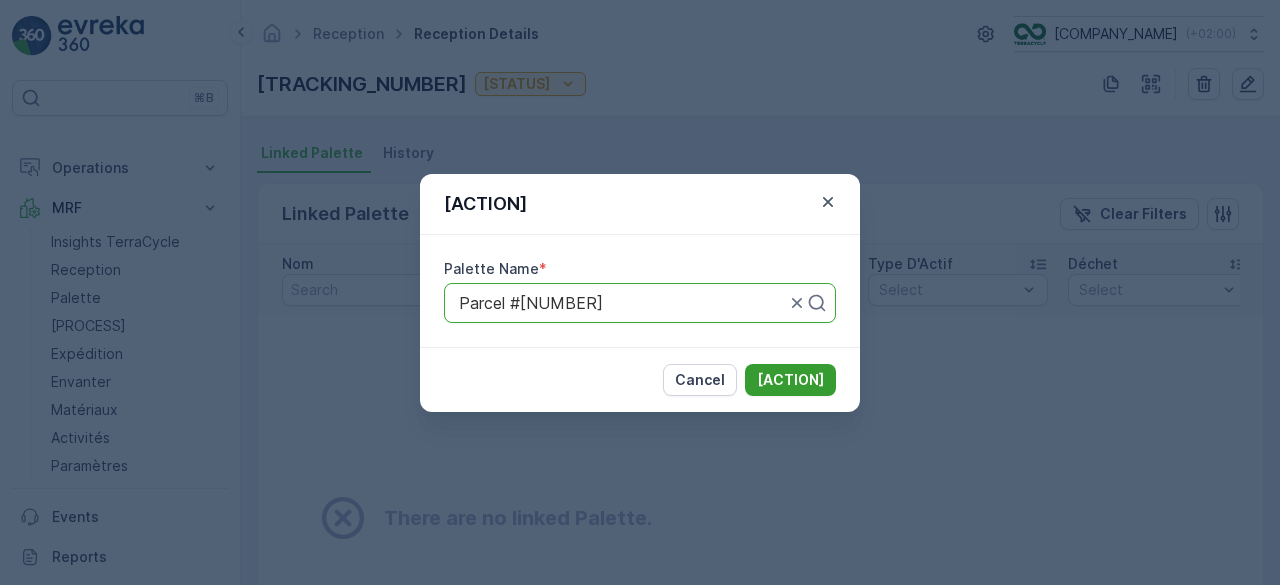 click on "[ACTION]" at bounding box center [790, 380] 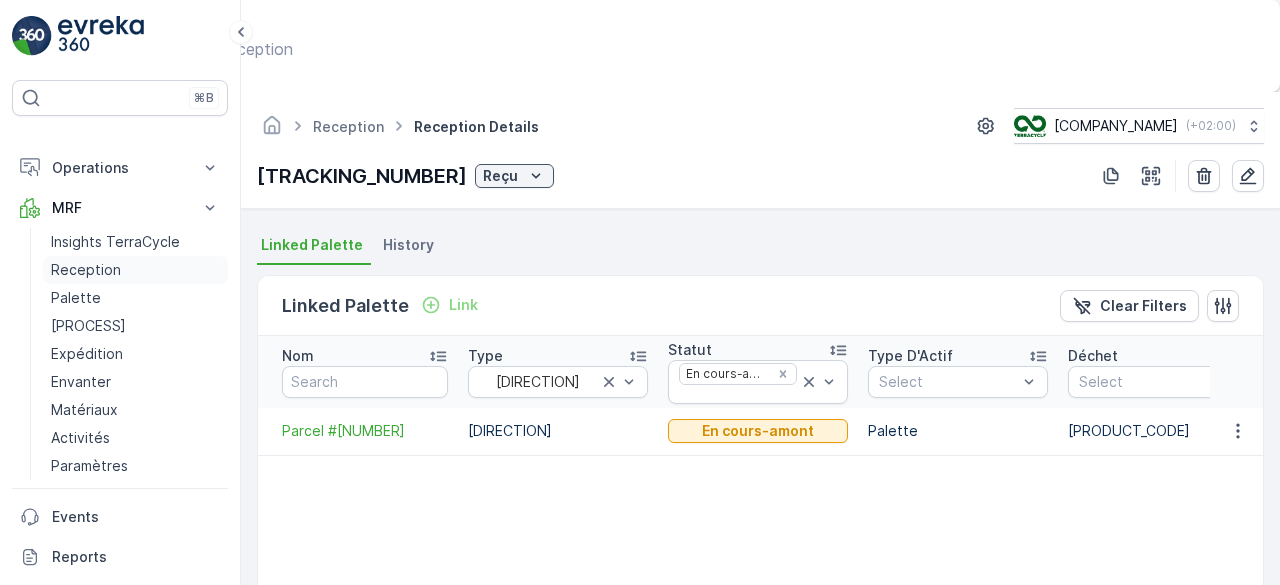click on "Reception" at bounding box center (86, 270) 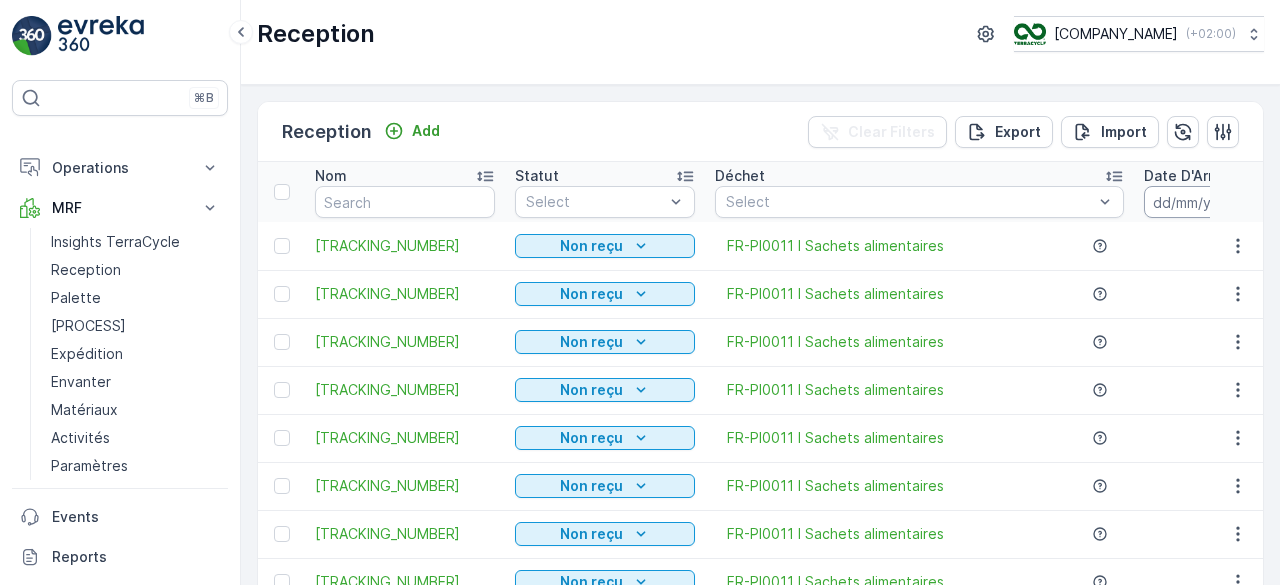 click at bounding box center (1212, 202) 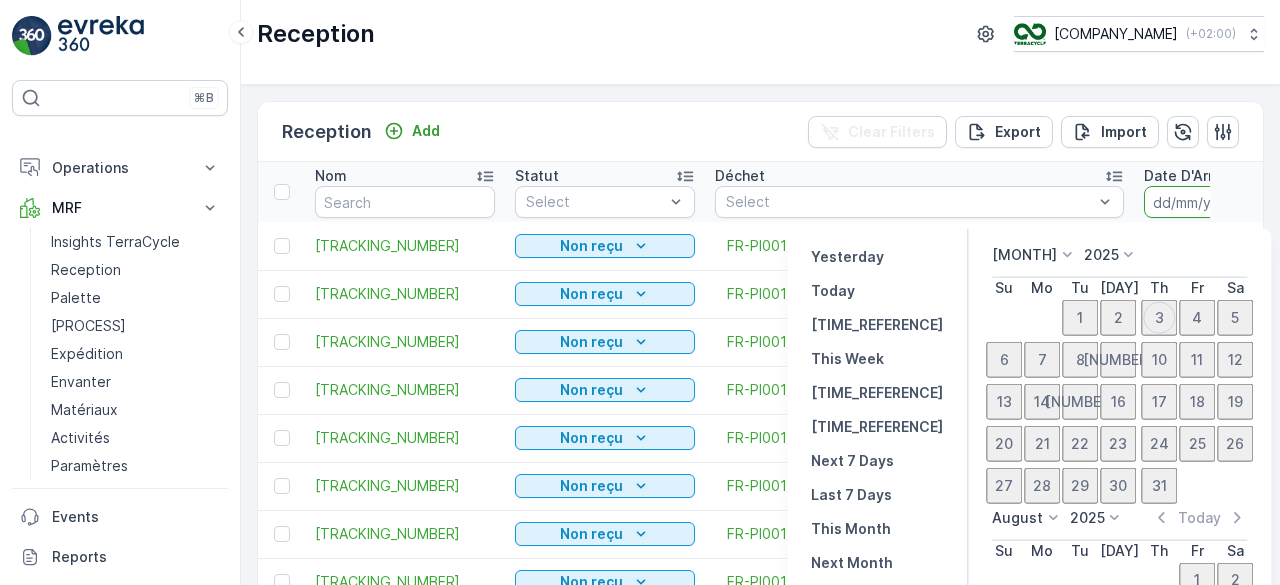 click at bounding box center [1212, 202] 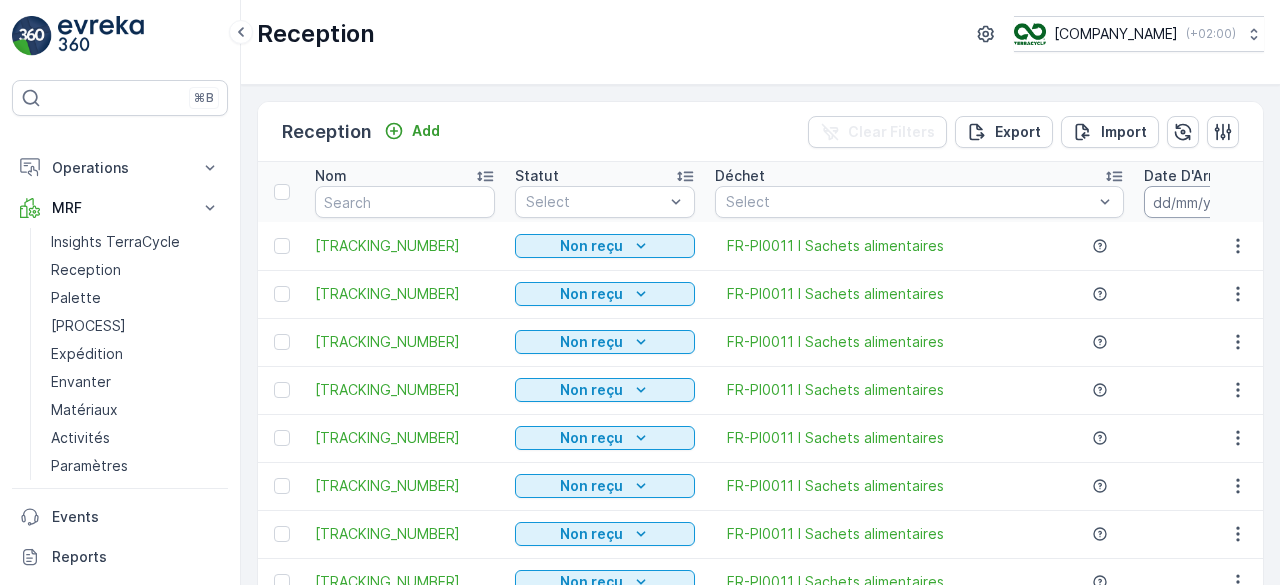 click at bounding box center [1212, 202] 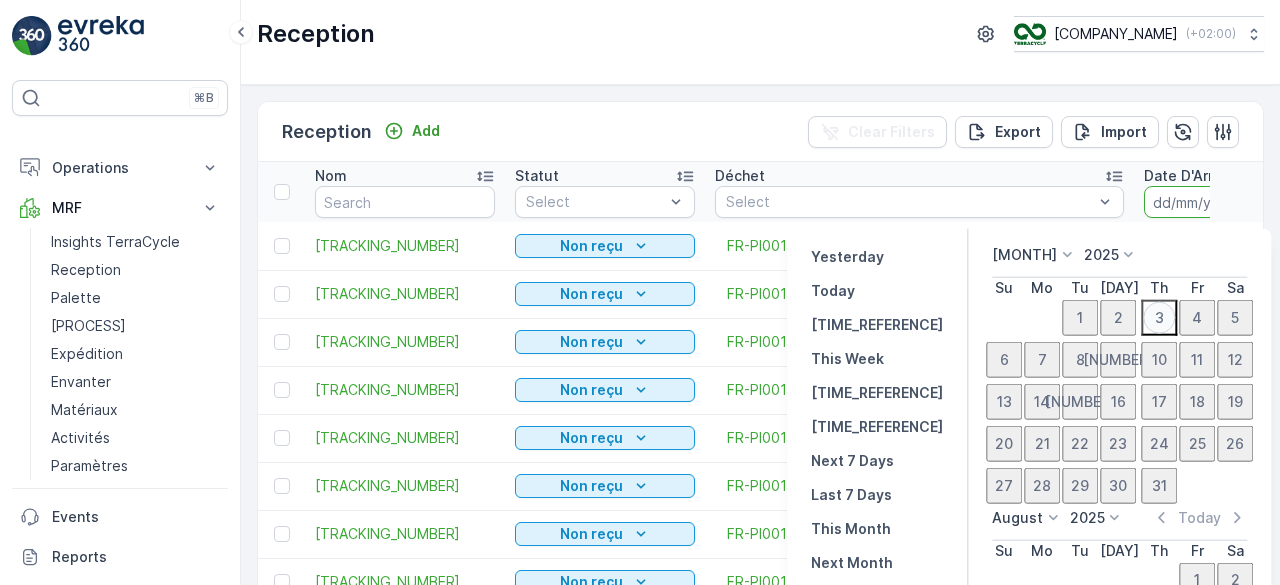 click on "3" at bounding box center (1159, 317) 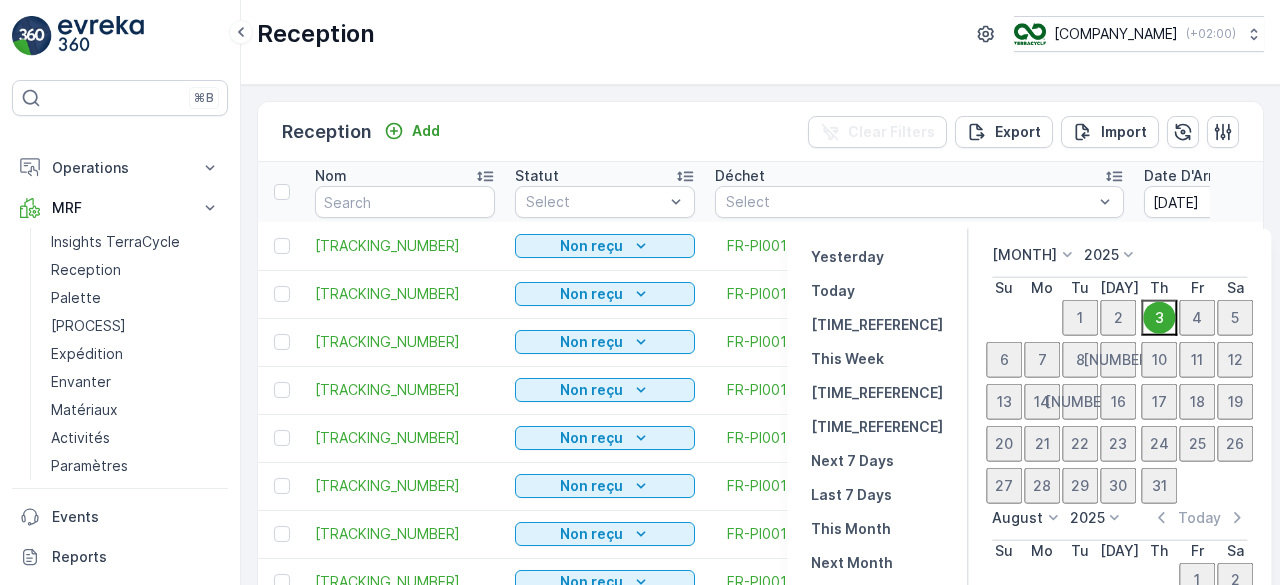 click on "3" at bounding box center [1159, 317] 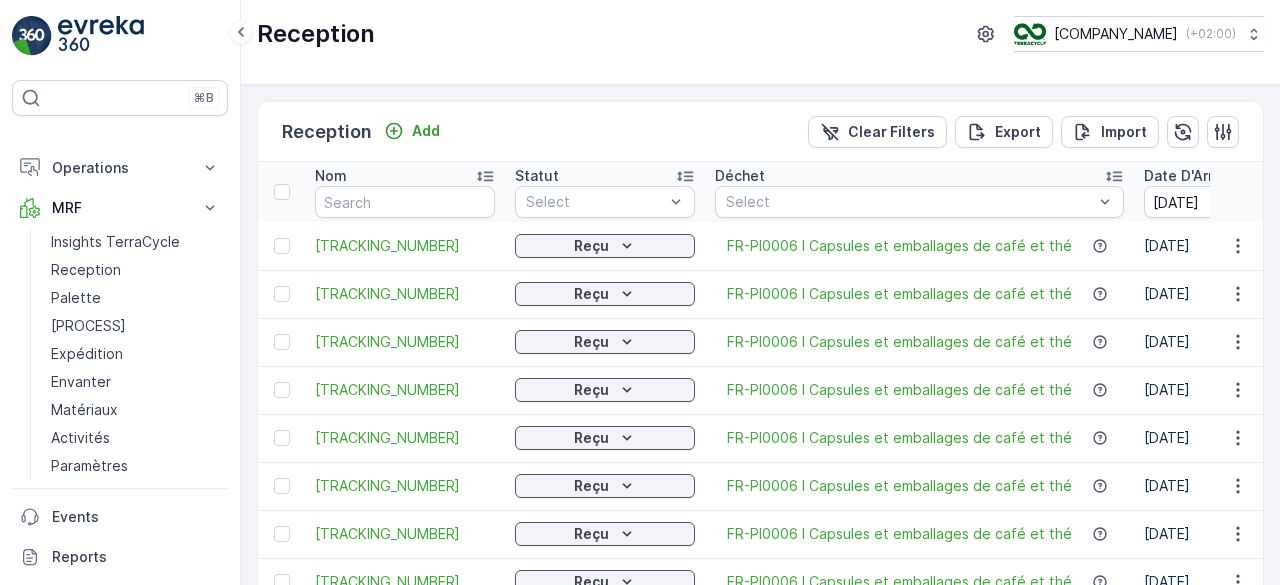 click on "Reçu" at bounding box center [605, 294] 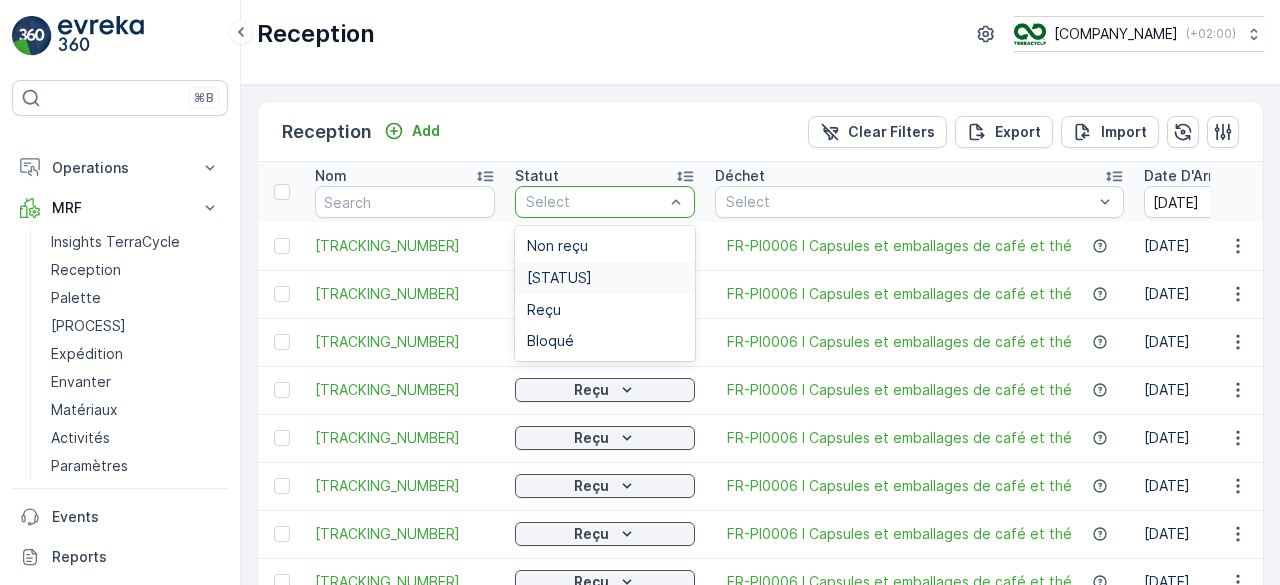 click on "[STATUS]" at bounding box center [605, 278] 